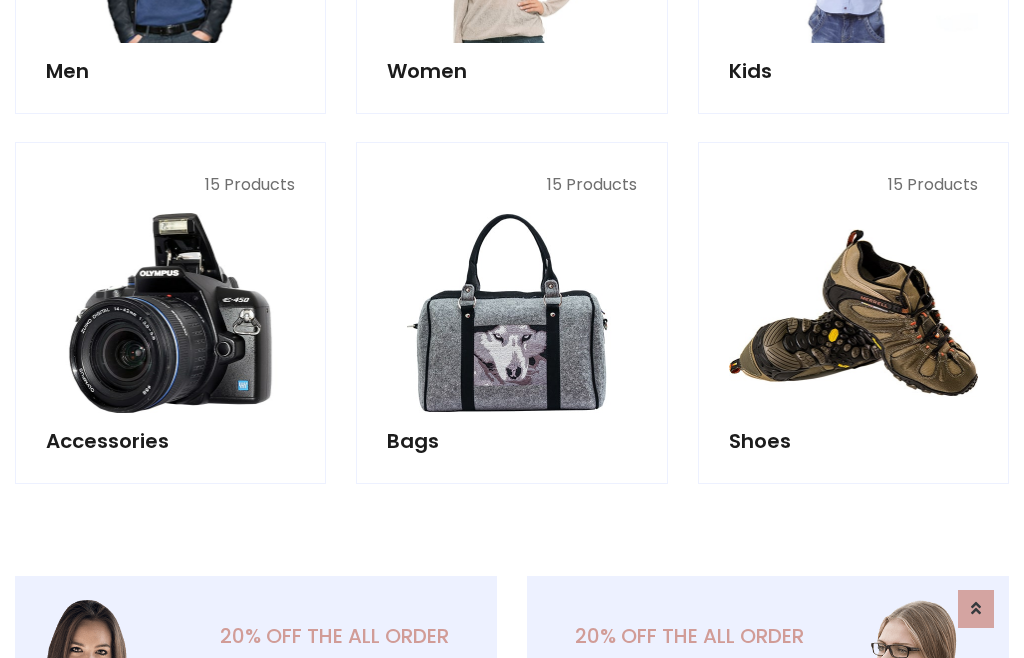 scroll, scrollTop: 853, scrollLeft: 0, axis: vertical 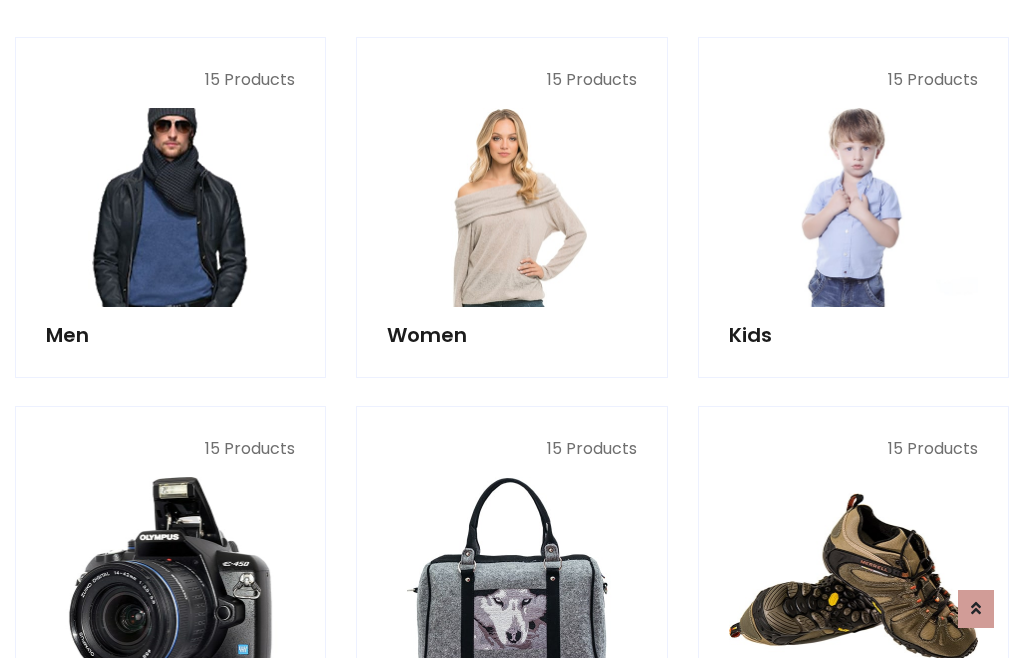 click at bounding box center (170, 207) 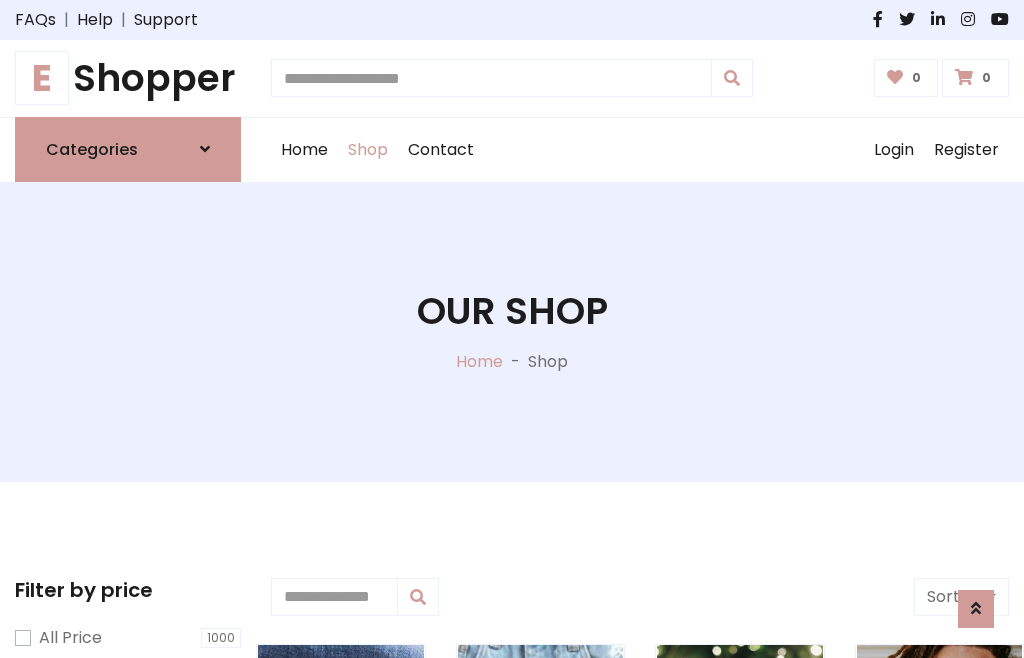 scroll, scrollTop: 807, scrollLeft: 0, axis: vertical 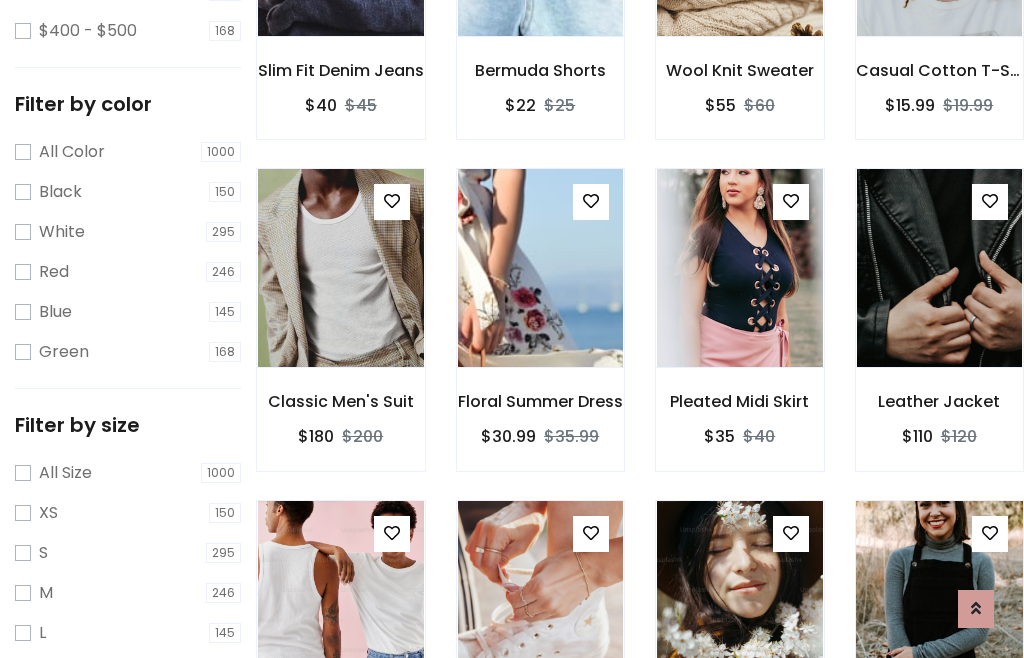 click at bounding box center (939, 600) 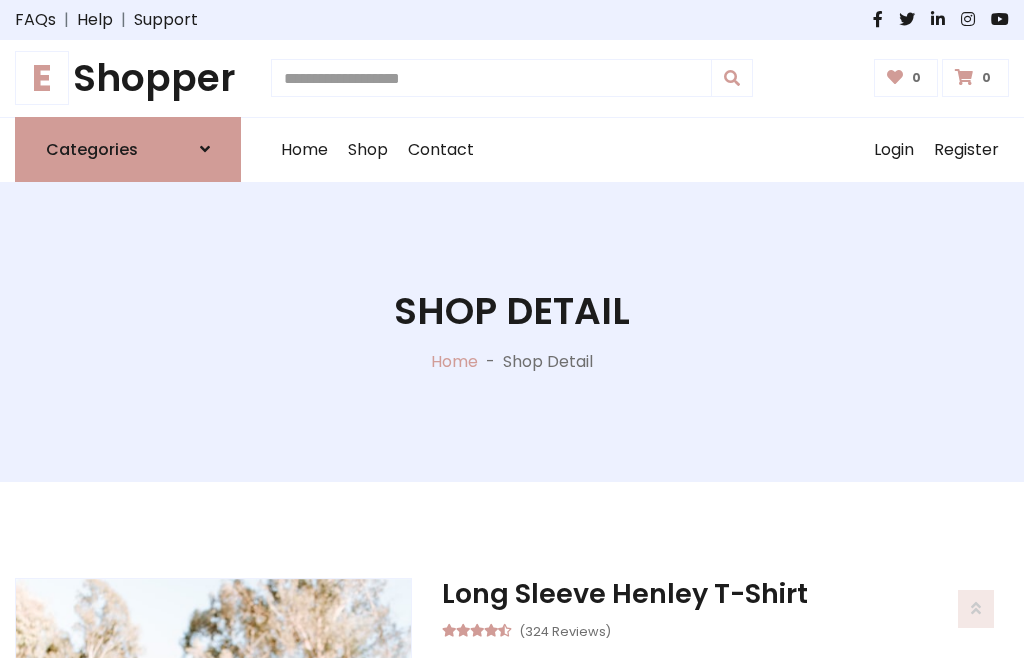 scroll, scrollTop: 128, scrollLeft: 0, axis: vertical 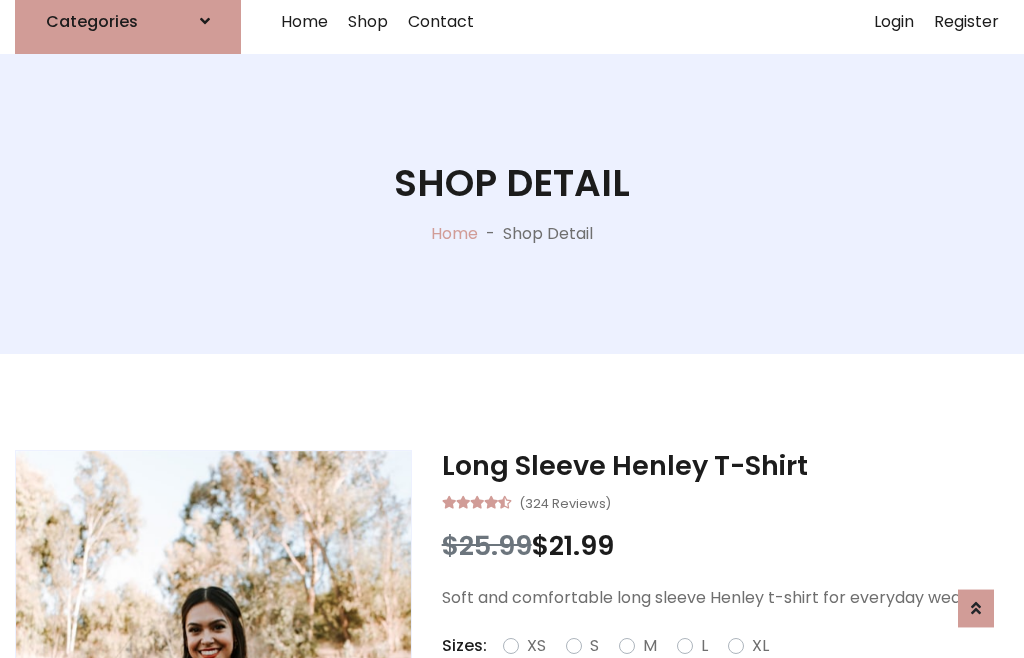 click on "Red" at bounding box center (732, 670) 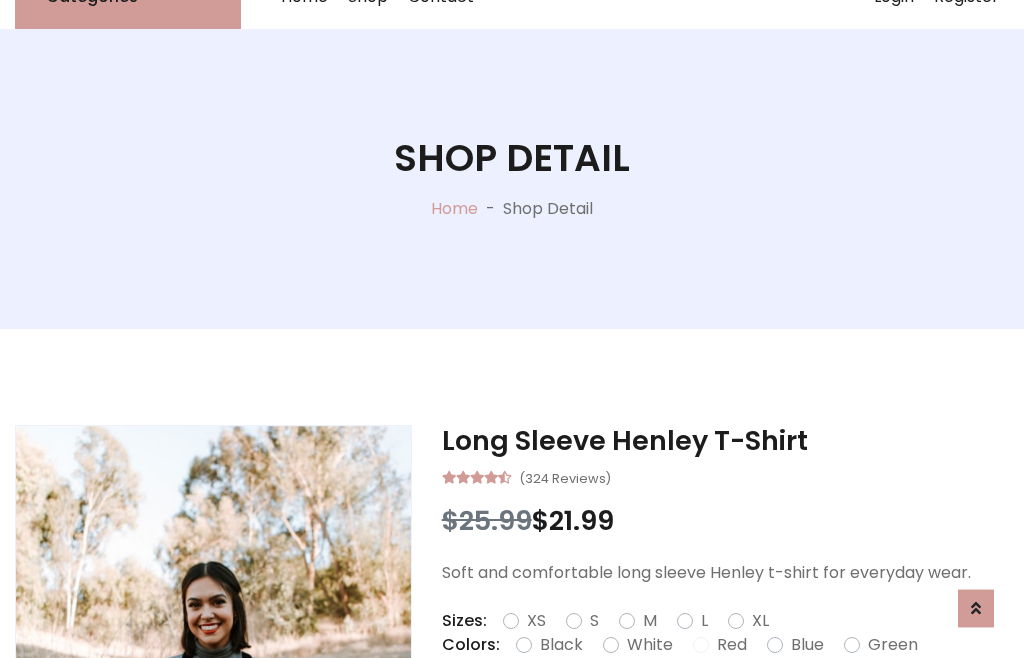 scroll, scrollTop: 152, scrollLeft: 0, axis: vertical 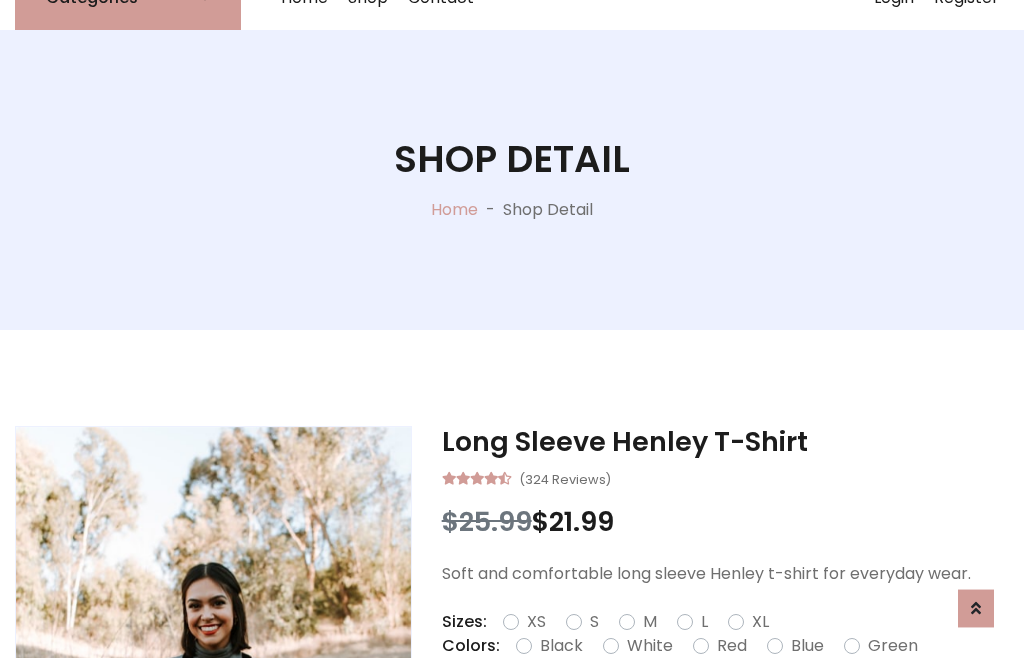 click on "Add To Cart" at bounding box center (663, 709) 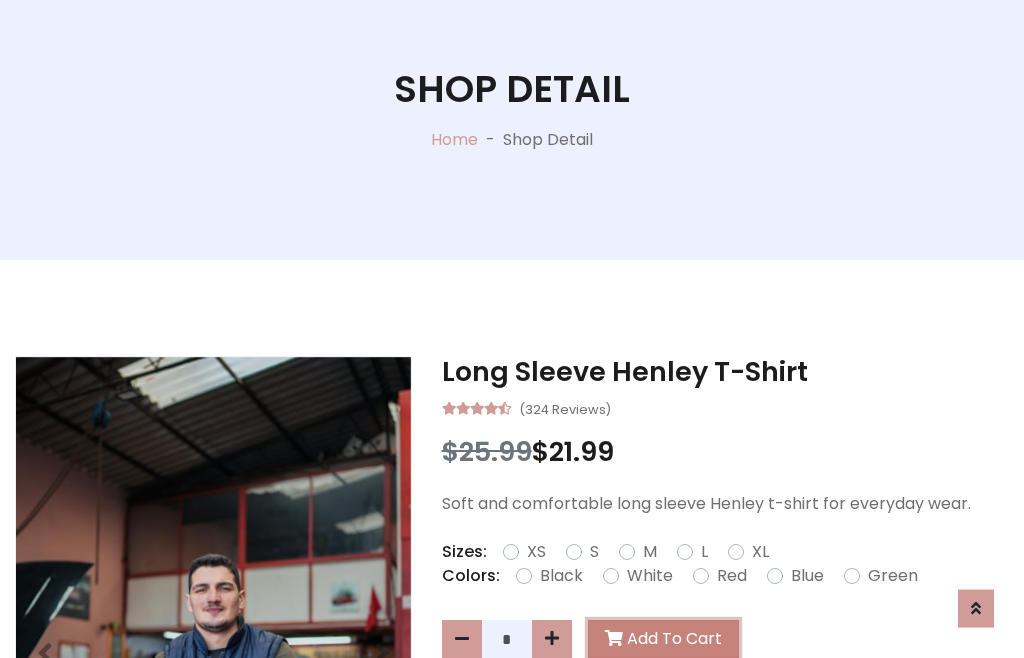 scroll, scrollTop: 0, scrollLeft: 0, axis: both 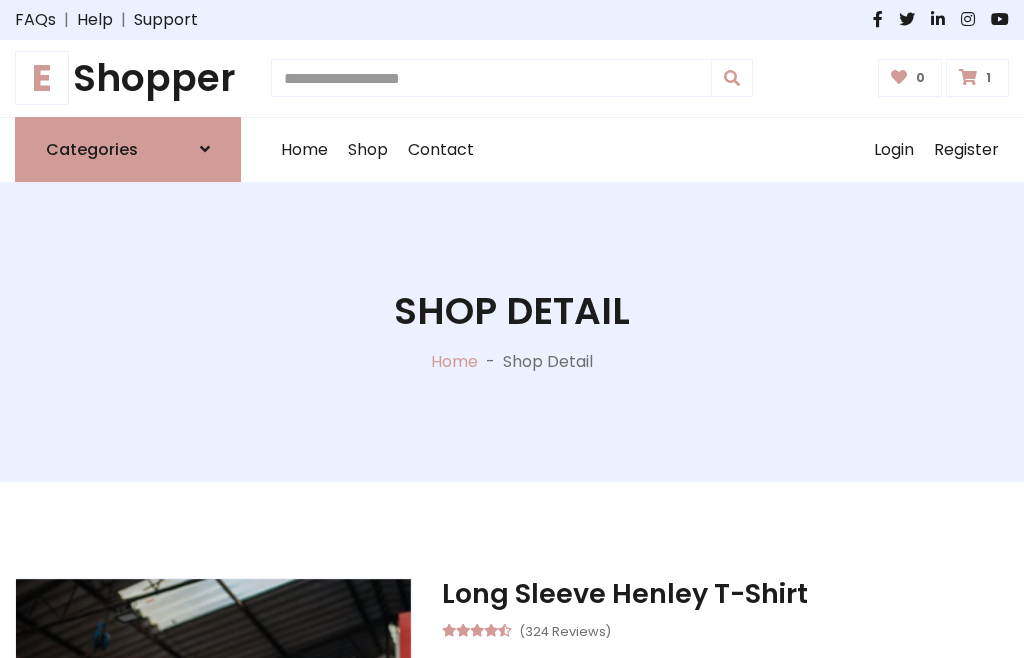 click at bounding box center [968, 77] 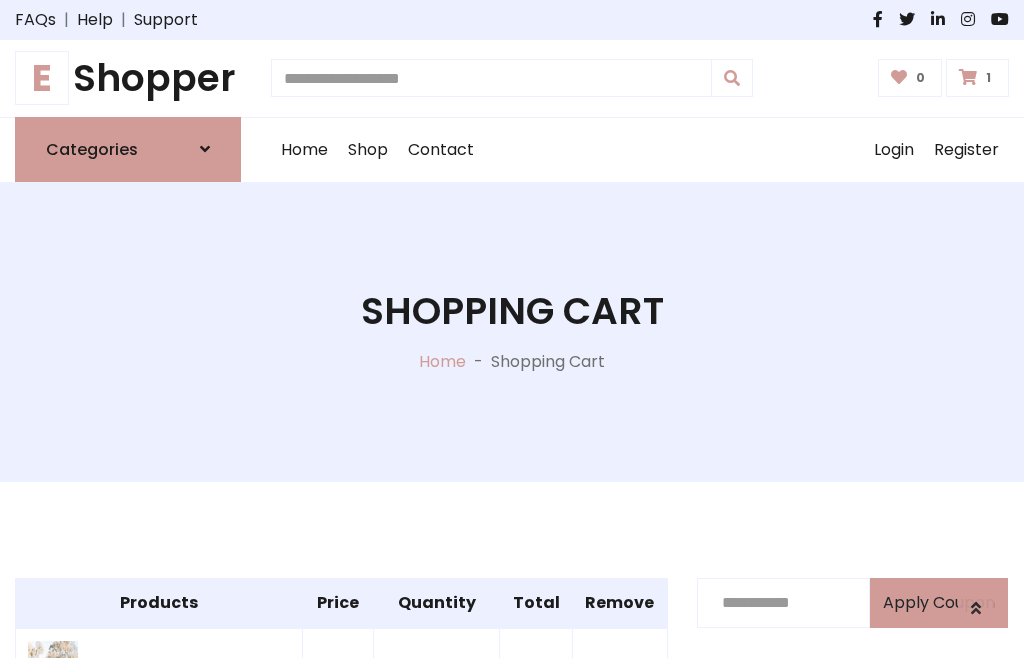scroll, scrollTop: 474, scrollLeft: 0, axis: vertical 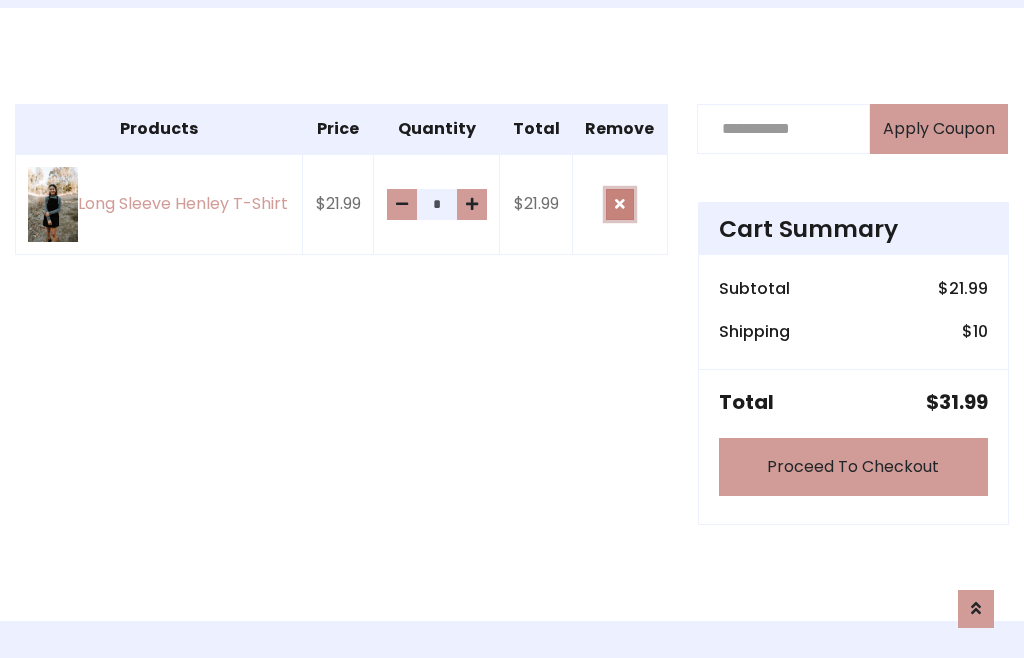 click at bounding box center (620, 204) 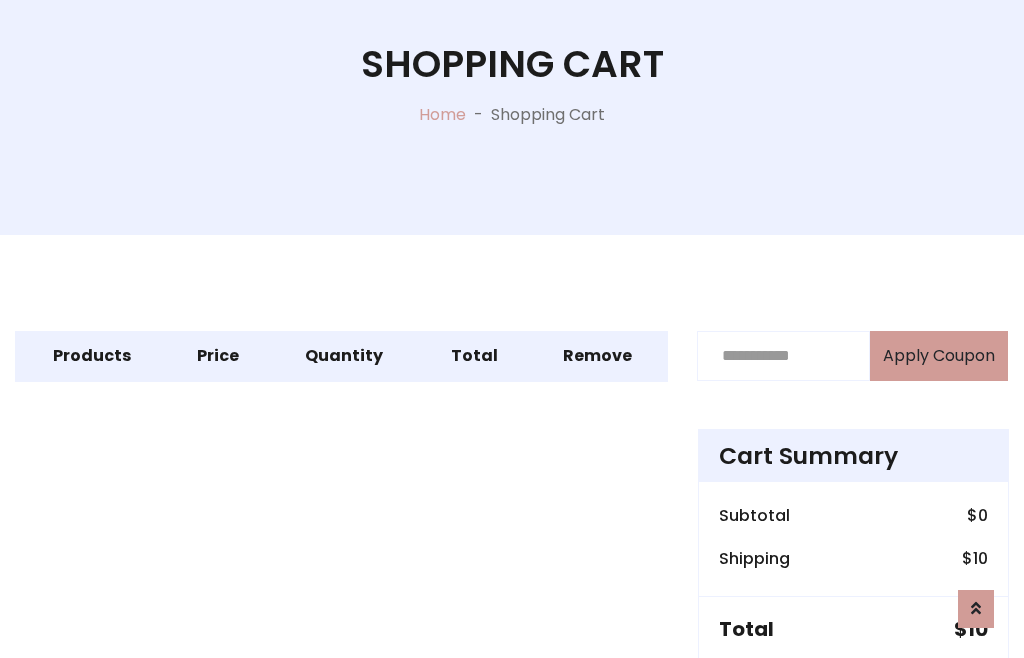 click on "Proceed To Checkout" at bounding box center [853, 694] 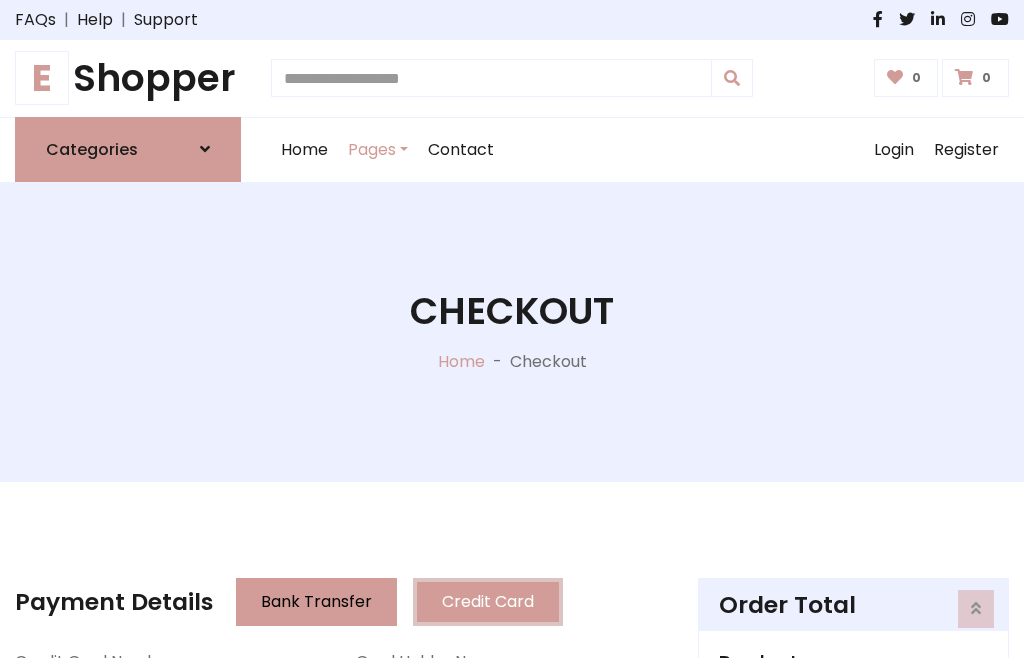 scroll, scrollTop: 137, scrollLeft: 0, axis: vertical 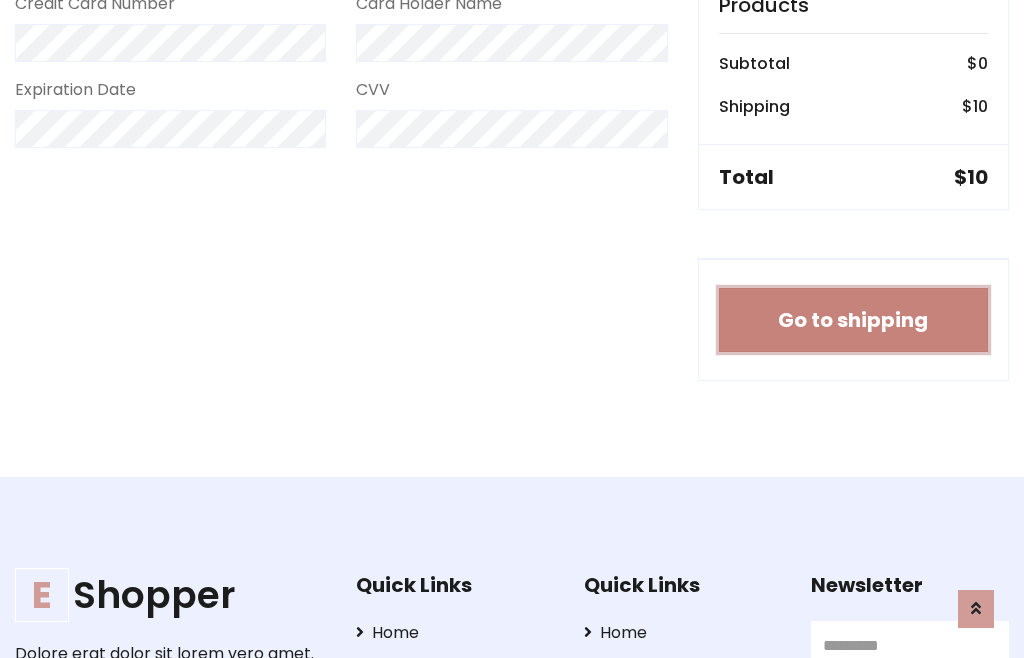 click on "Go to shipping" at bounding box center (853, 320) 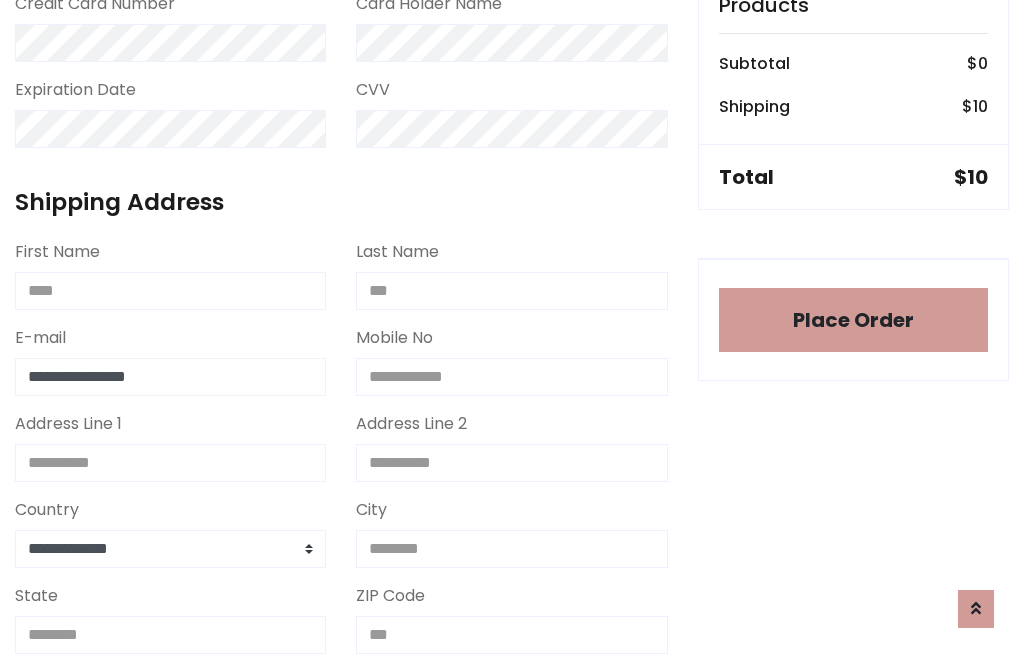 type on "**********" 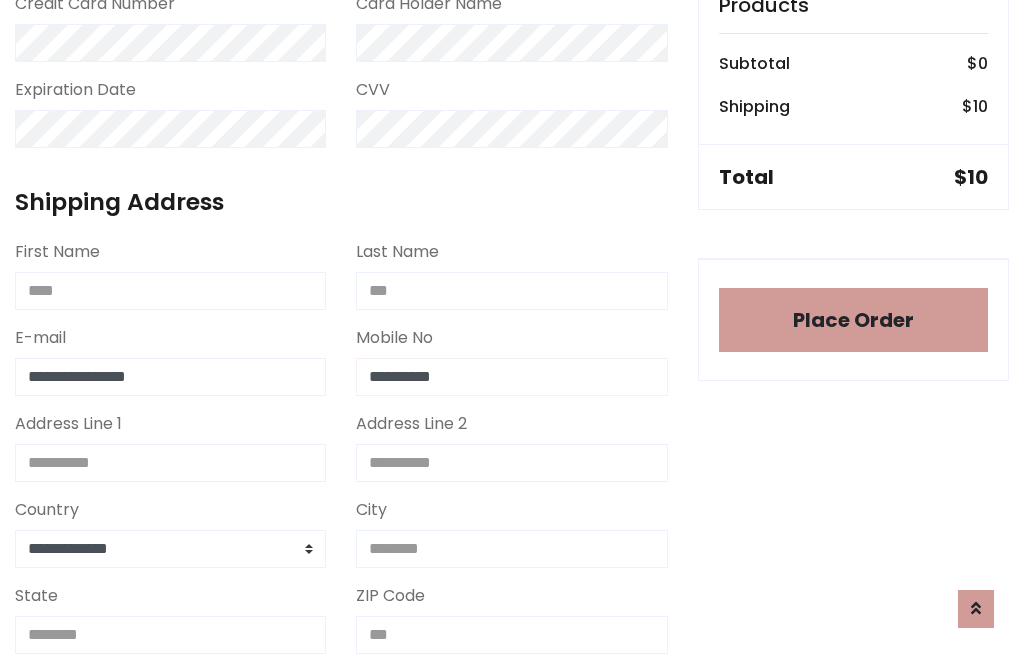 type on "**********" 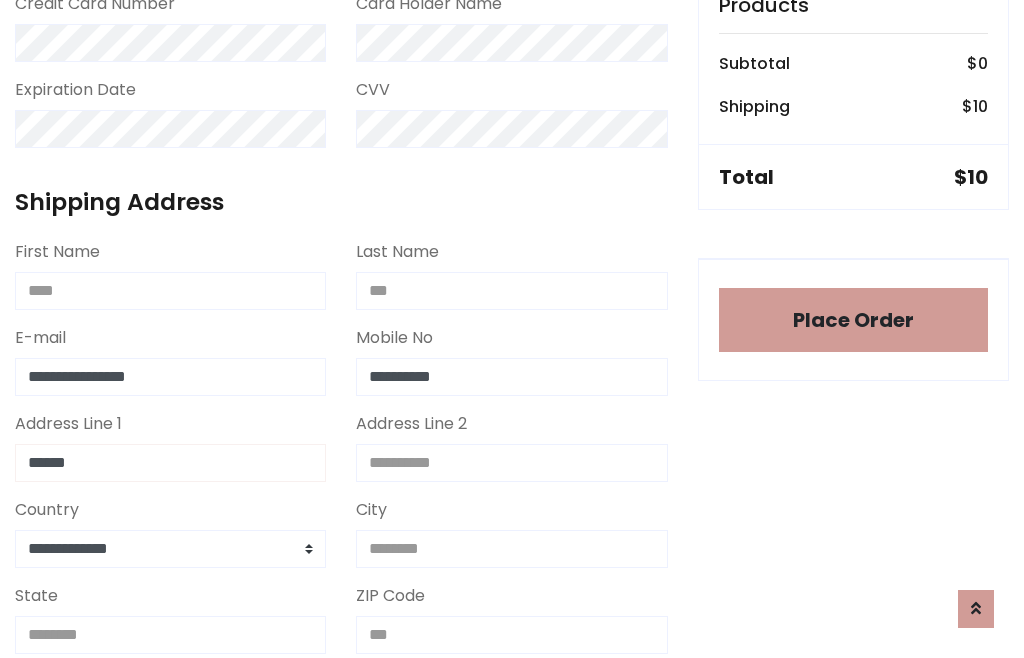 type on "******" 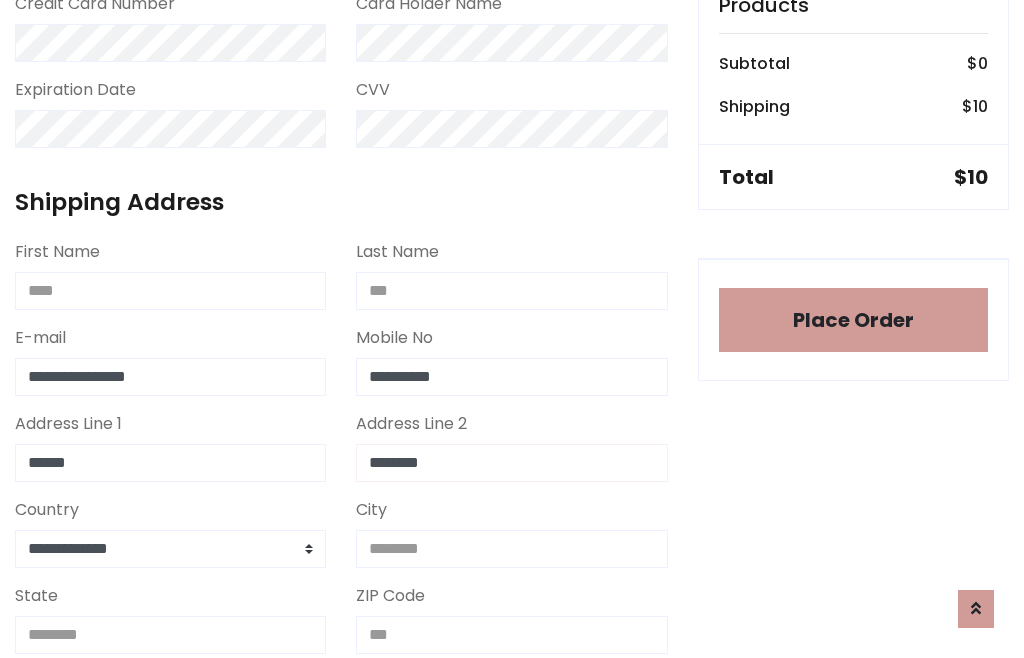 type on "********" 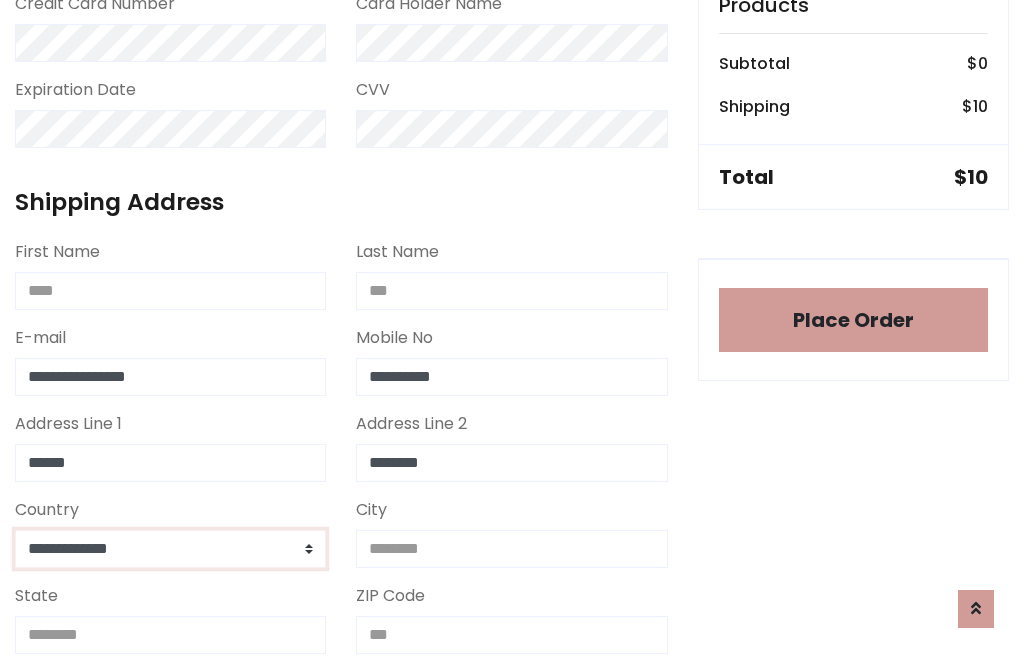 select on "*******" 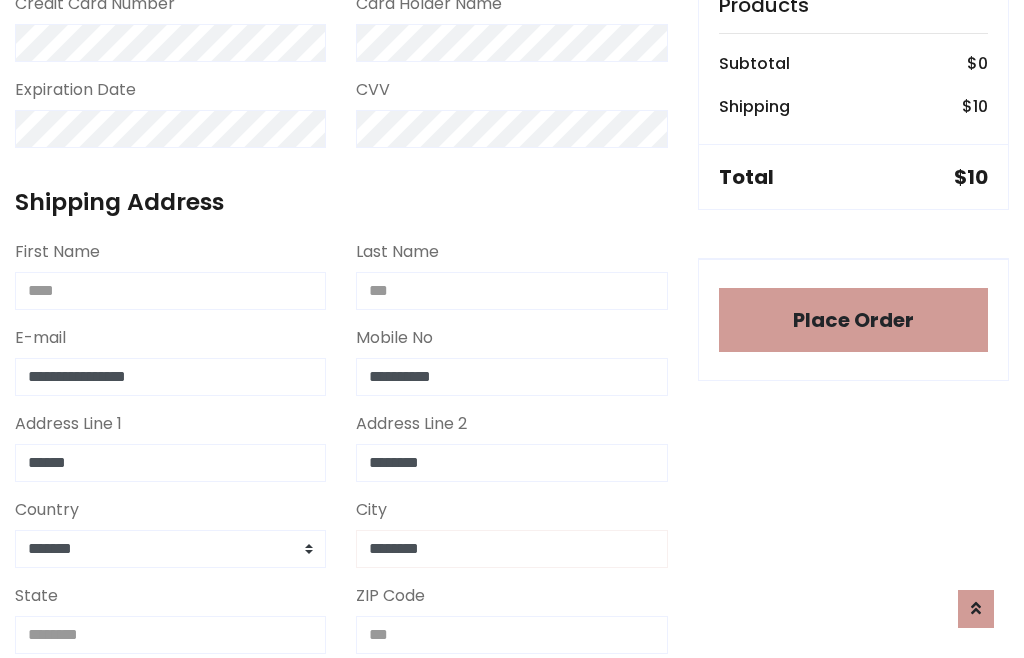 type on "********" 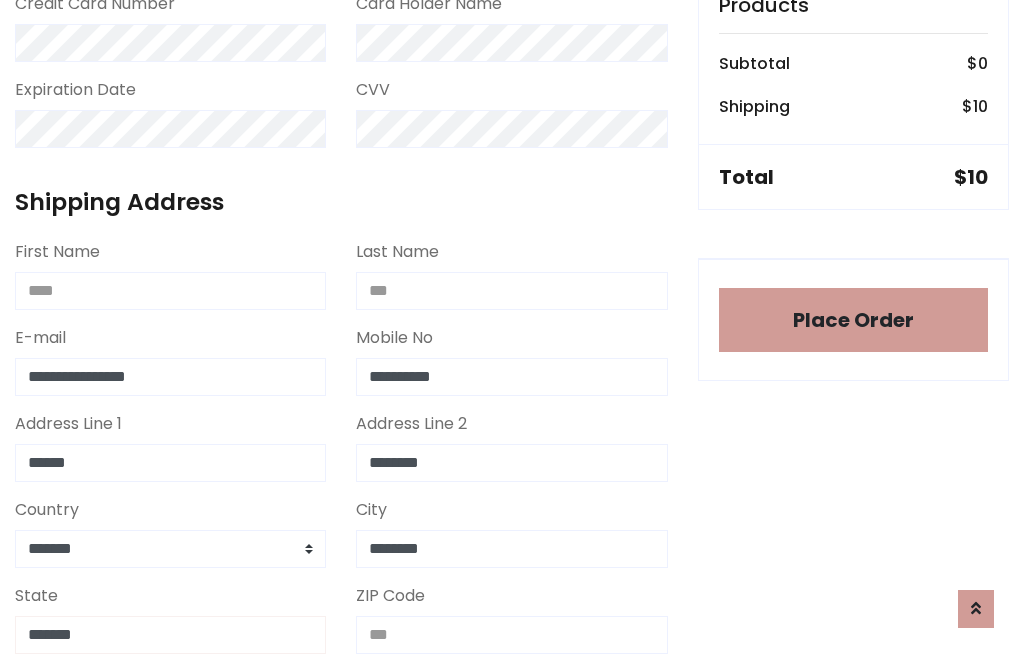 type on "*******" 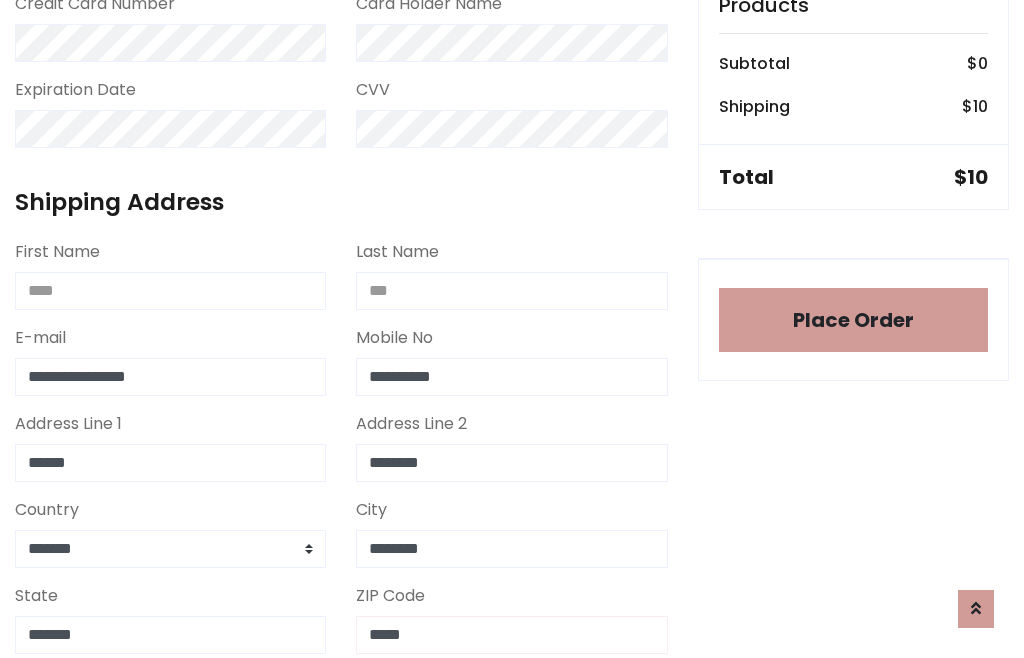 scroll, scrollTop: 403, scrollLeft: 0, axis: vertical 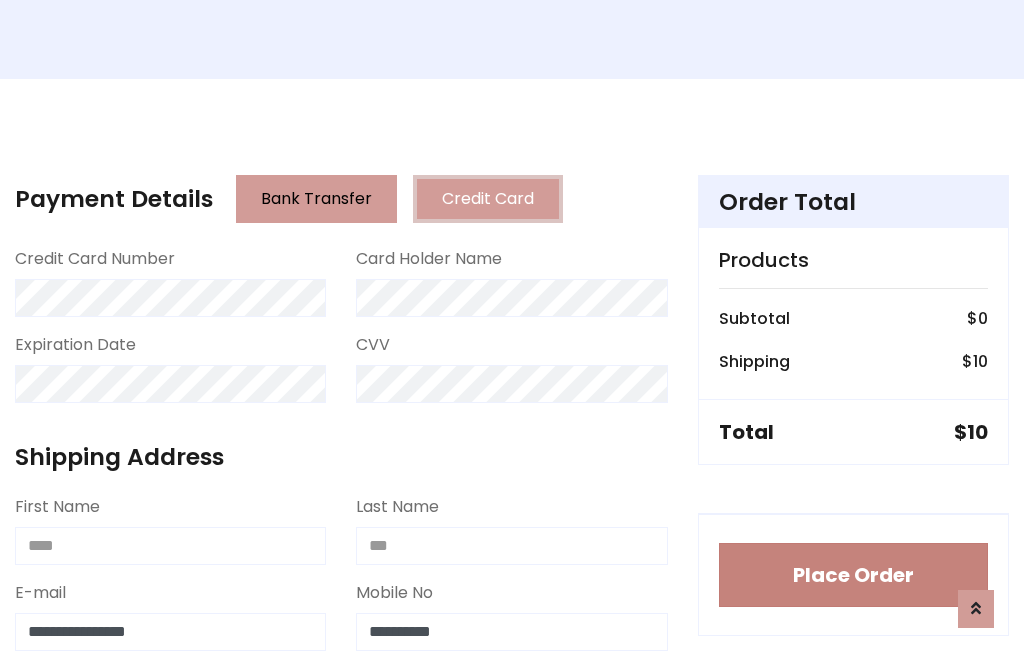 type on "*****" 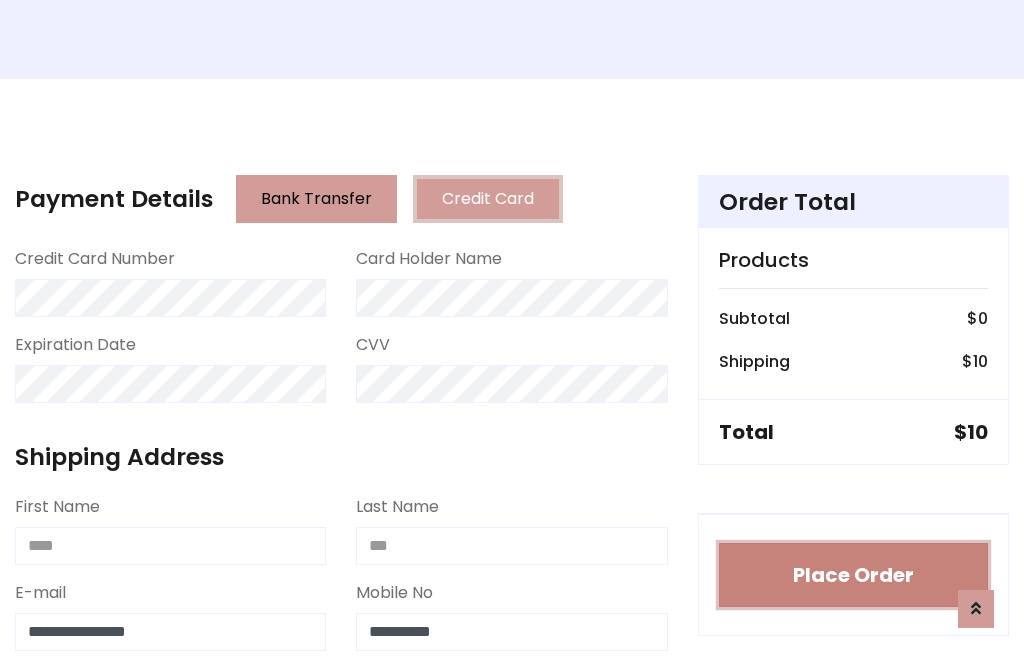 click on "Place Order" at bounding box center [853, 575] 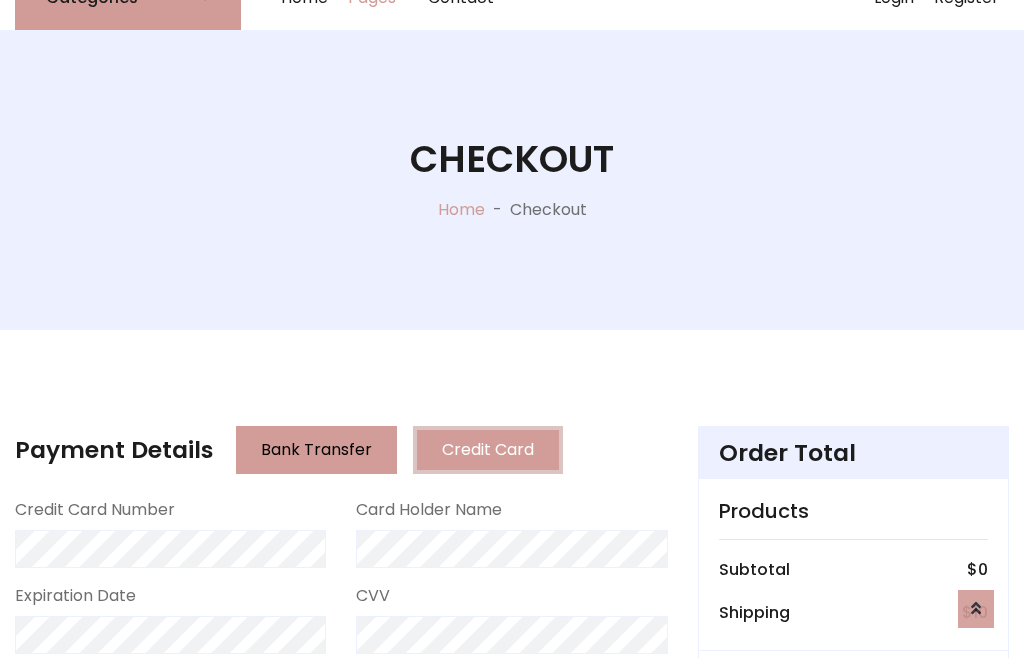 scroll, scrollTop: 0, scrollLeft: 0, axis: both 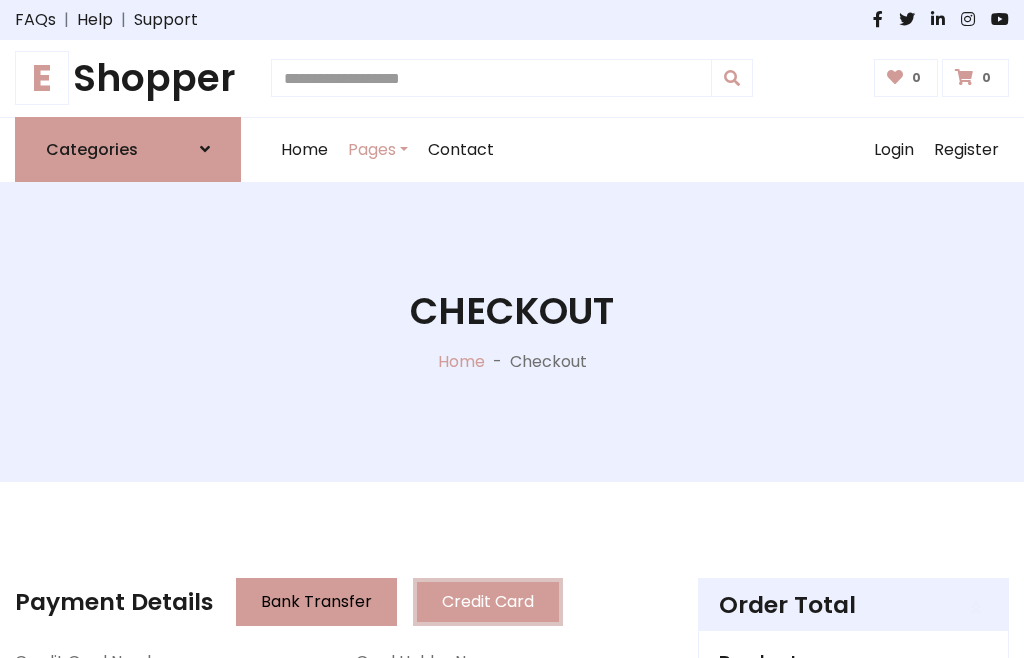 click on "E Shopper" at bounding box center [128, 78] 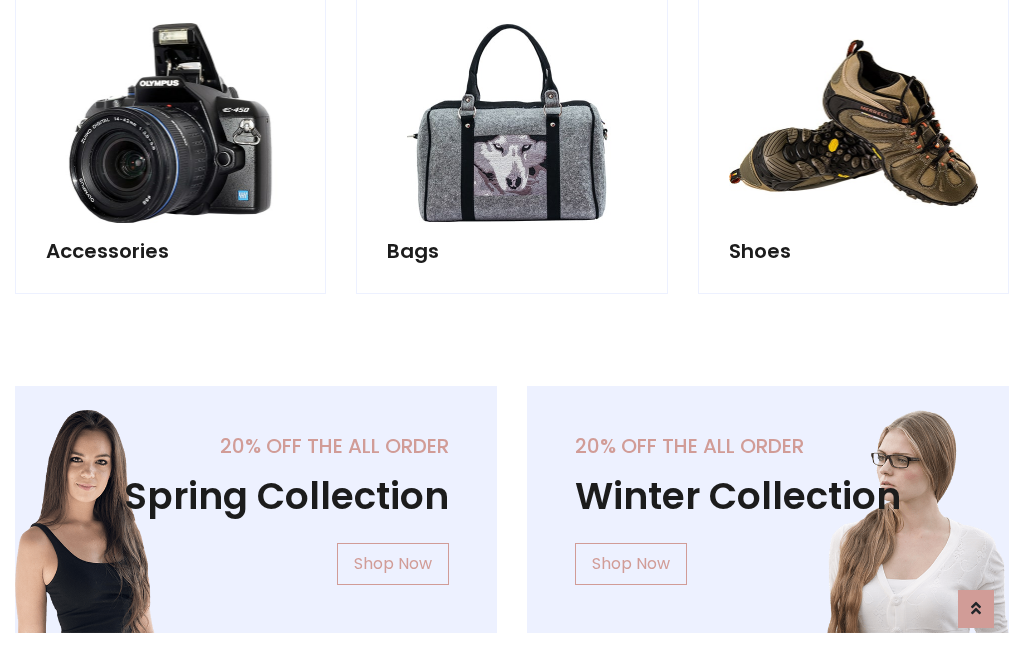 scroll, scrollTop: 770, scrollLeft: 0, axis: vertical 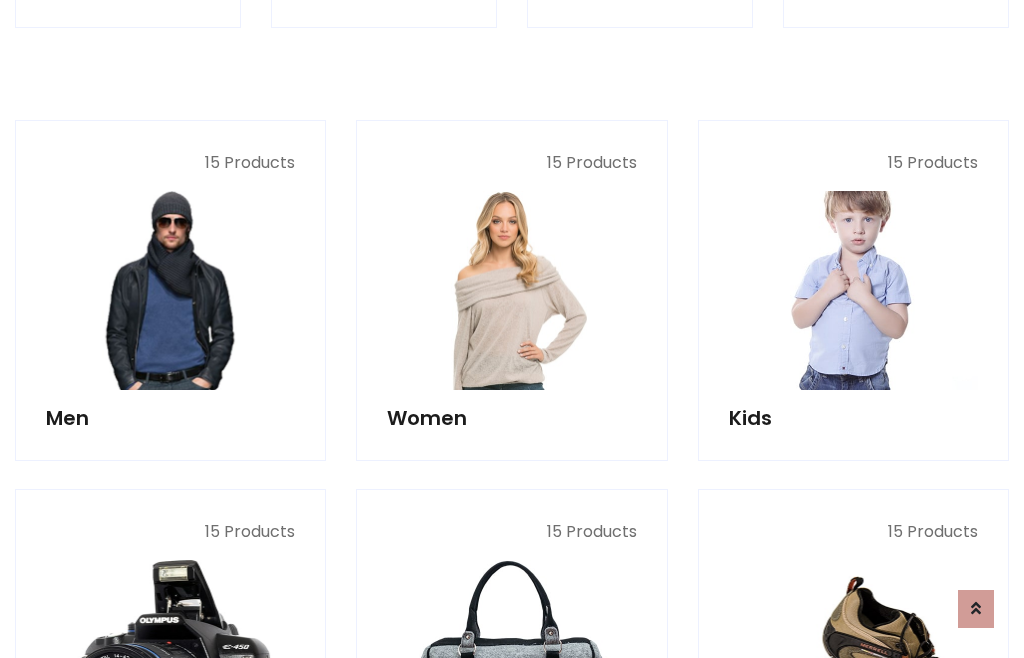 click at bounding box center [853, 290] 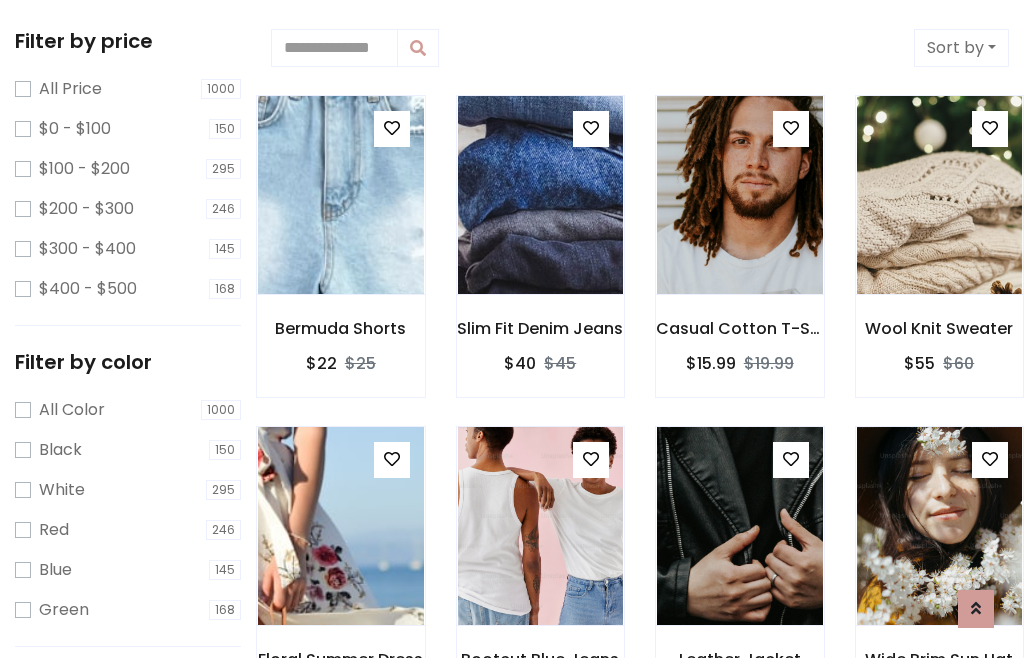 scroll, scrollTop: 549, scrollLeft: 0, axis: vertical 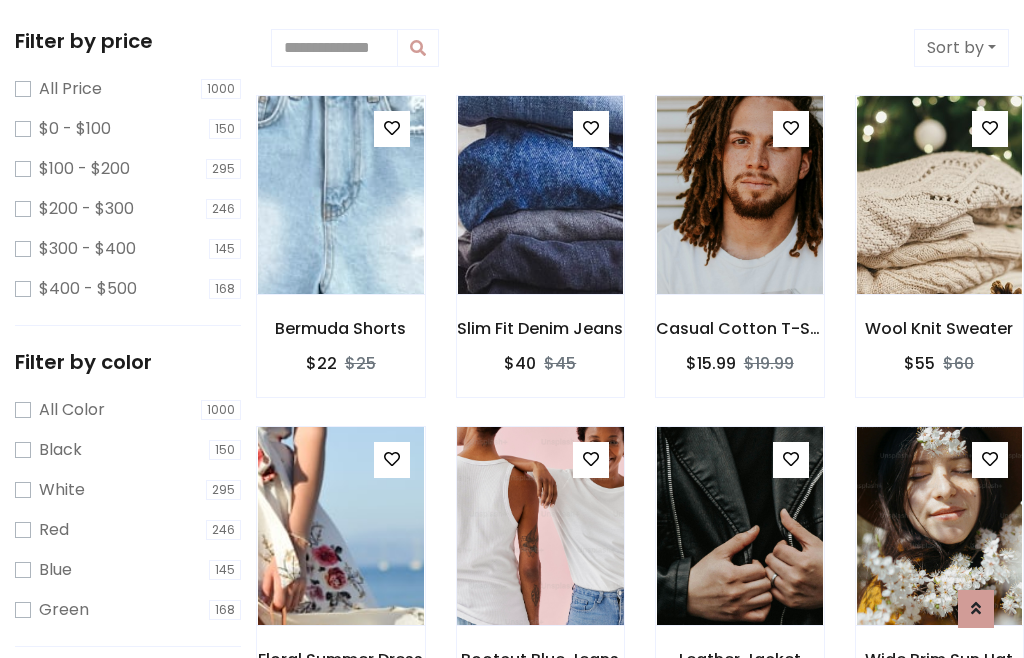 click at bounding box center [591, 459] 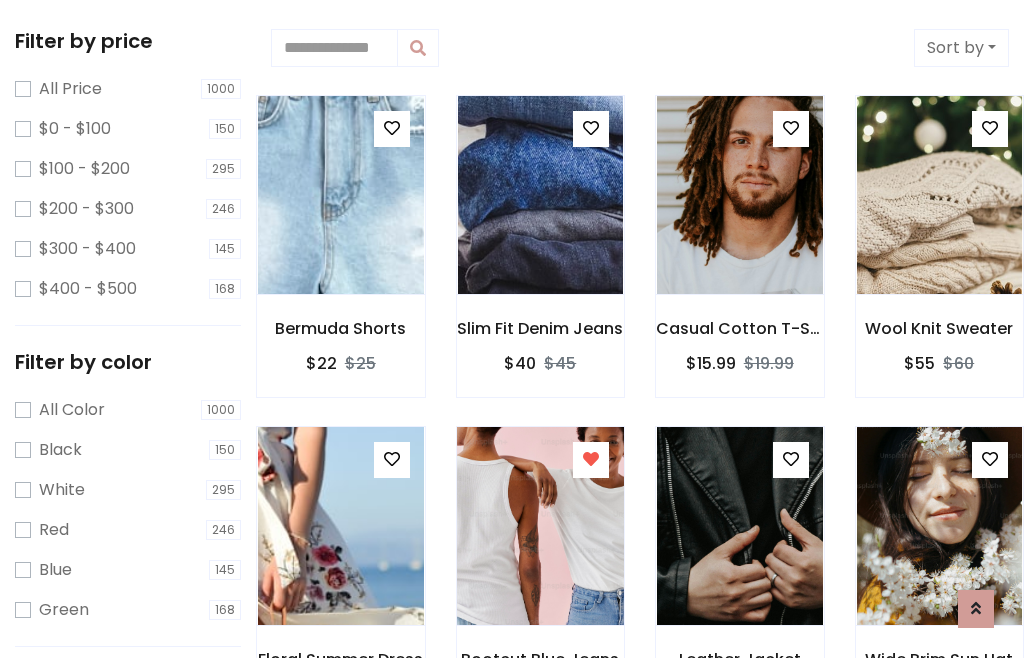 scroll, scrollTop: 848, scrollLeft: 0, axis: vertical 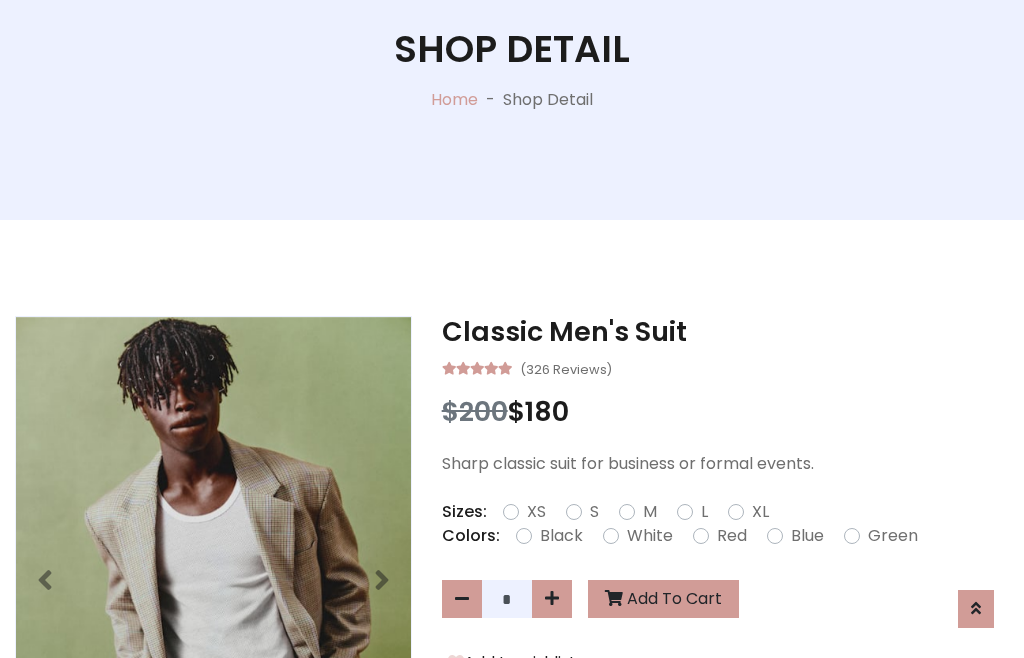 click on "XL" at bounding box center [760, 512] 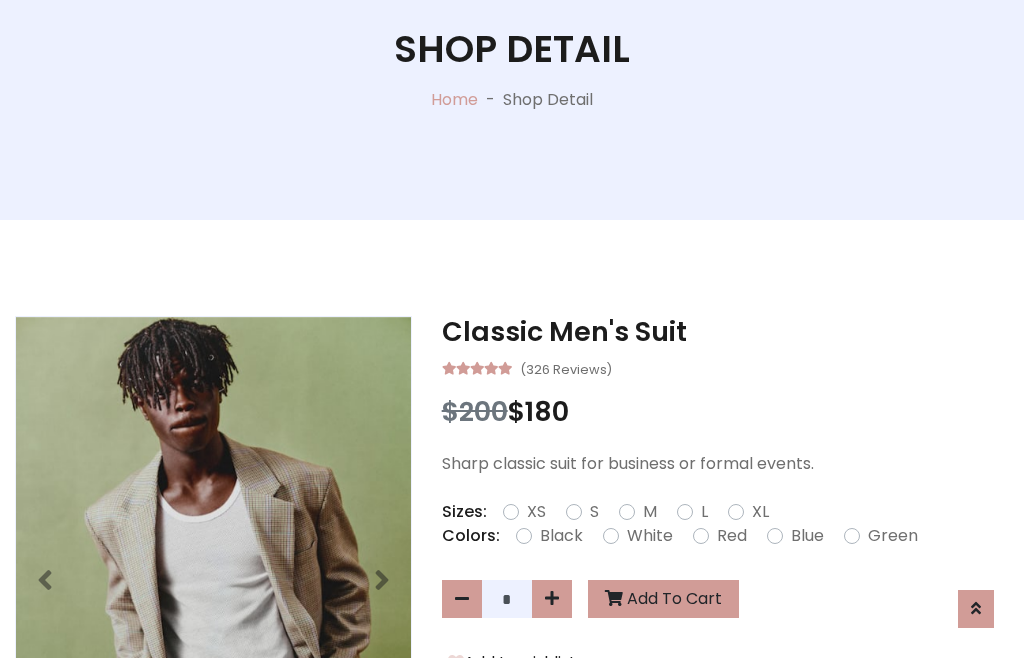 click on "Black" at bounding box center [561, 536] 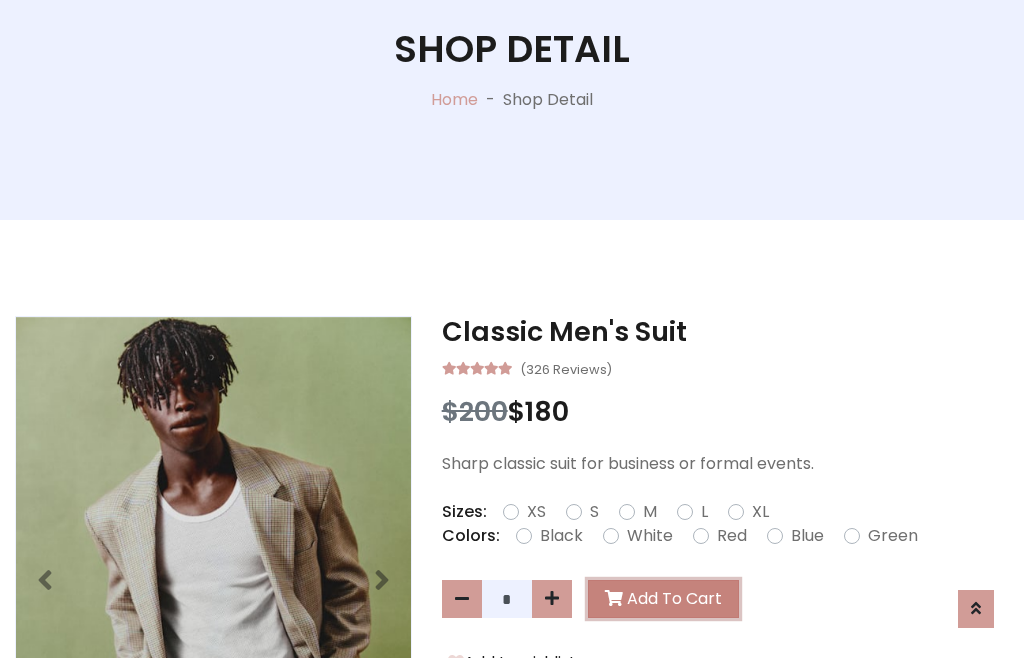 click on "Add To Cart" at bounding box center [663, 599] 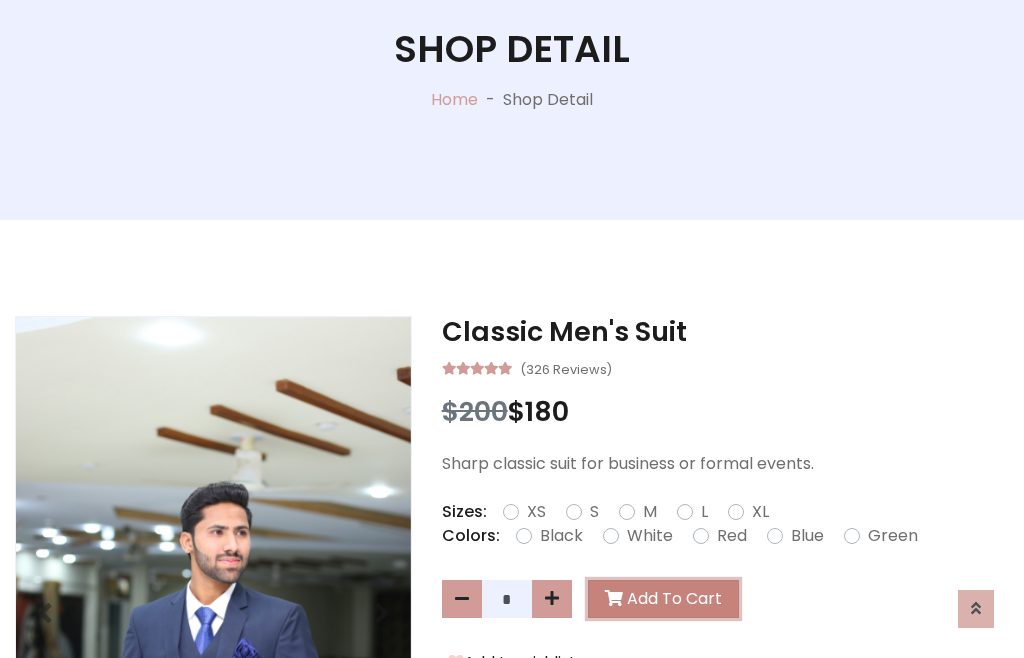 scroll, scrollTop: 0, scrollLeft: 0, axis: both 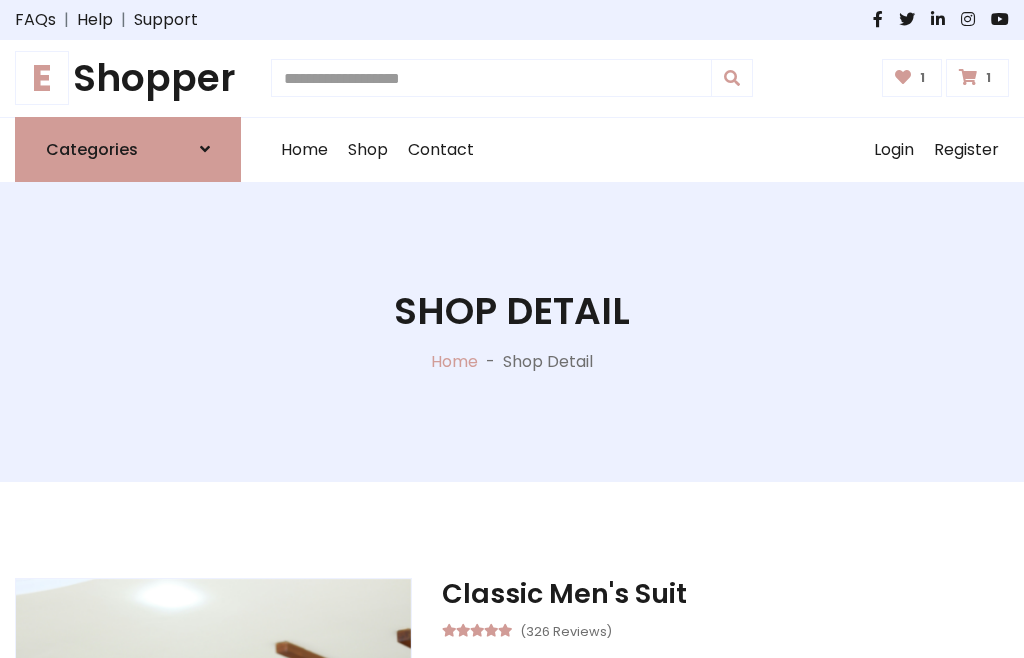 click at bounding box center [968, 77] 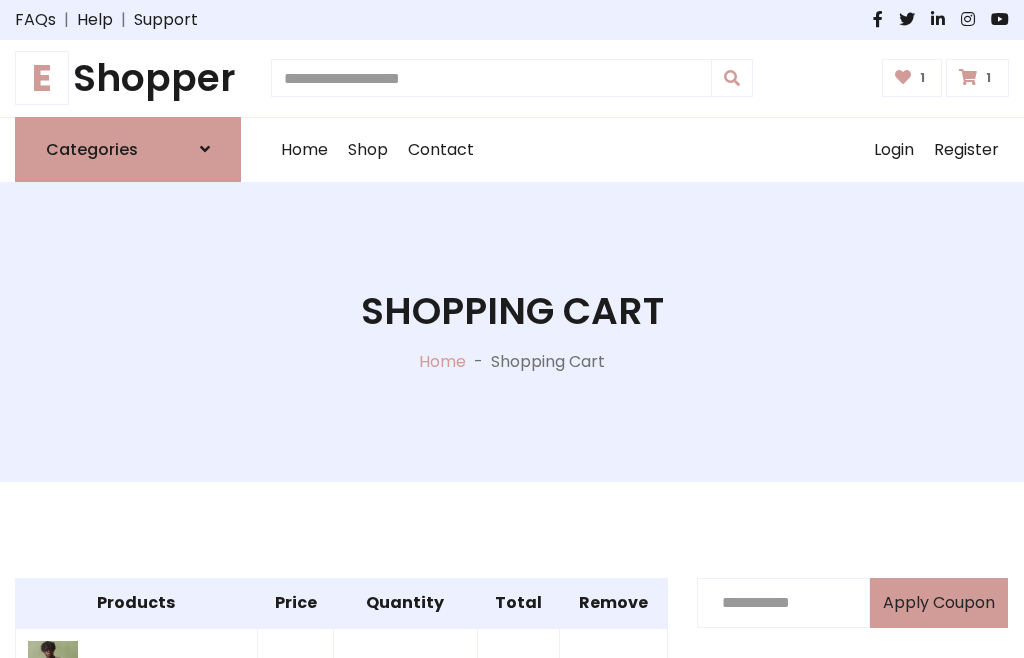 scroll, scrollTop: 570, scrollLeft: 0, axis: vertical 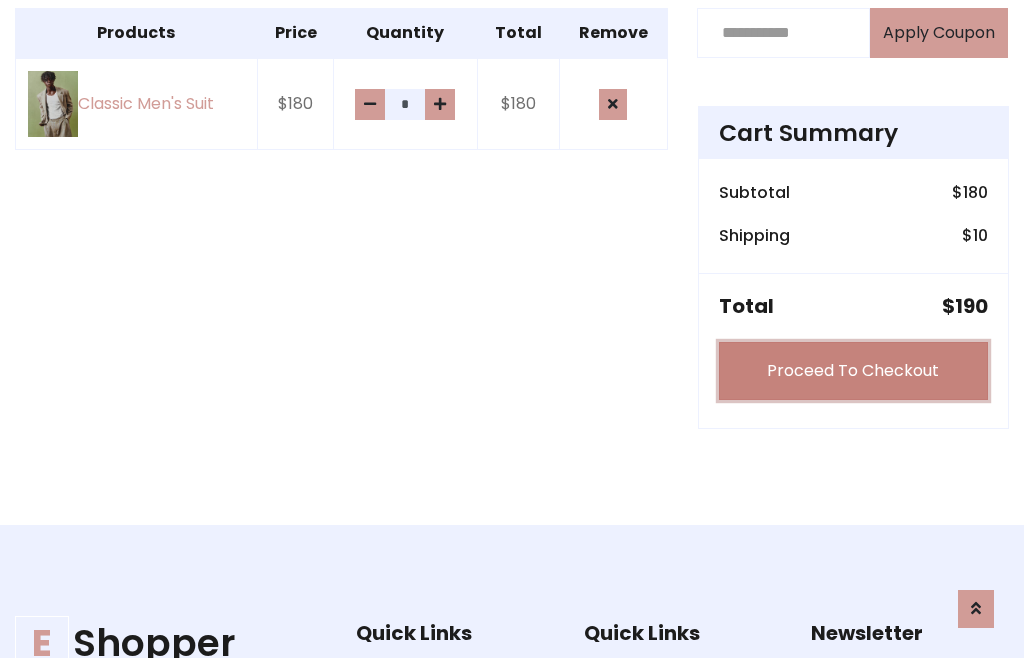 click on "Proceed To Checkout" at bounding box center (853, 371) 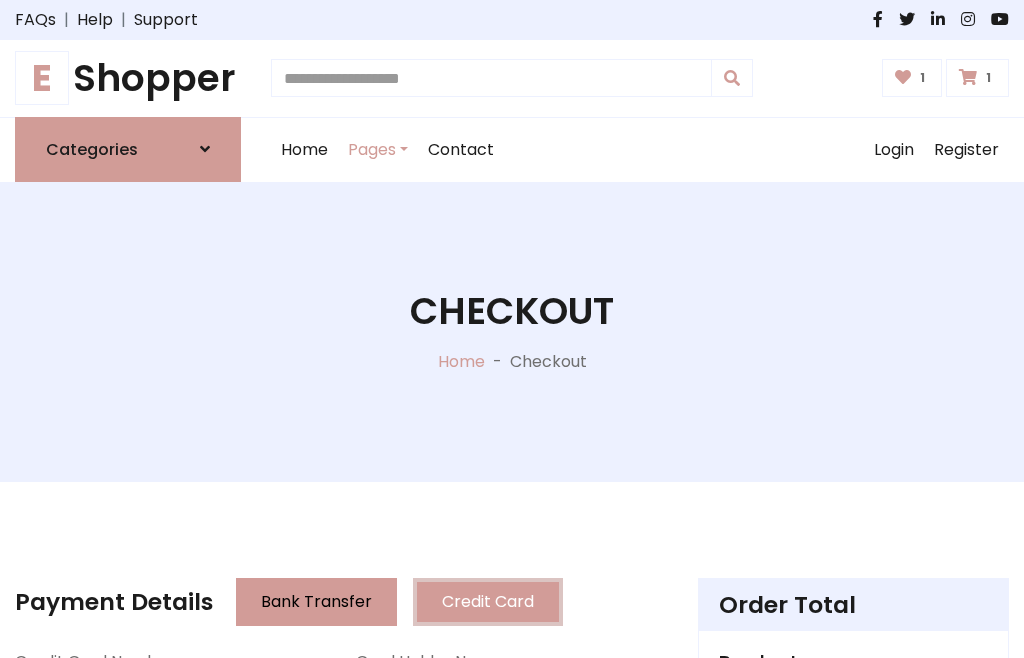 scroll, scrollTop: 201, scrollLeft: 0, axis: vertical 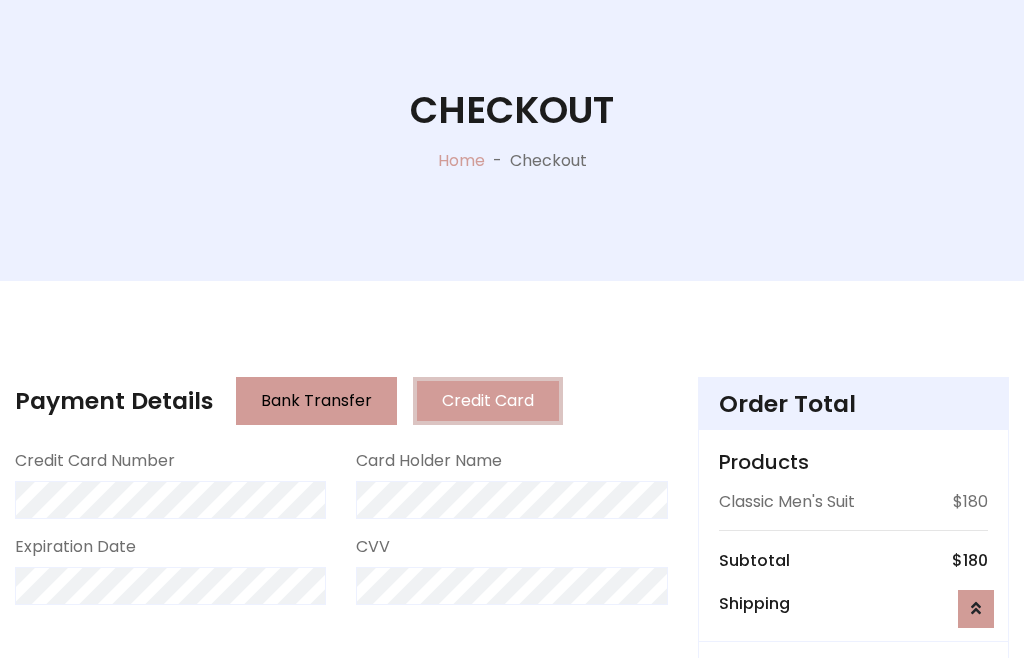 click on "Go to shipping" at bounding box center [853, 817] 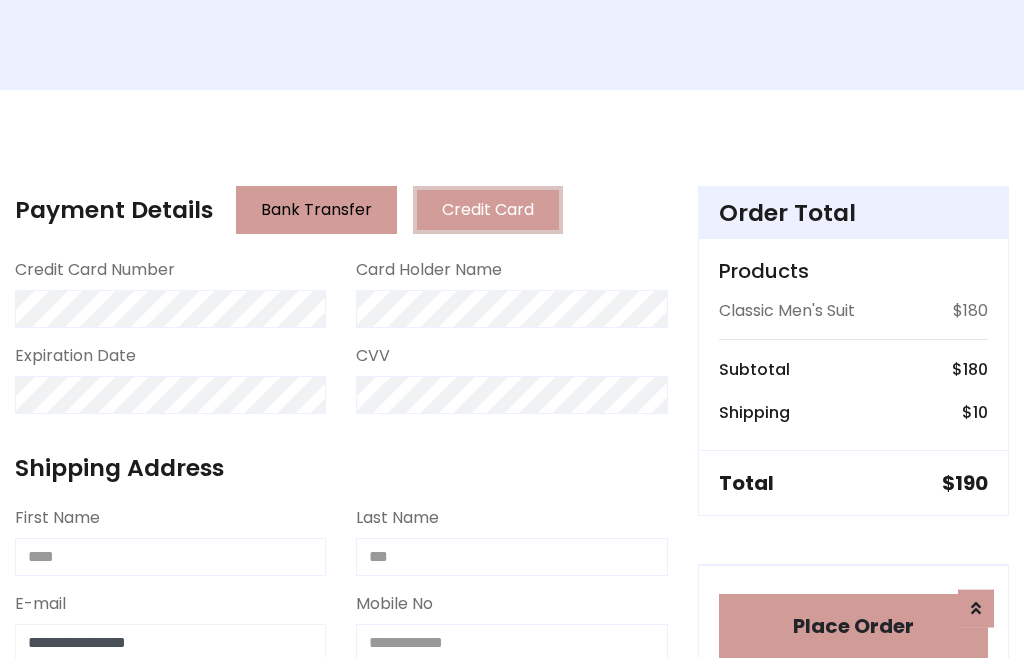 type on "**********" 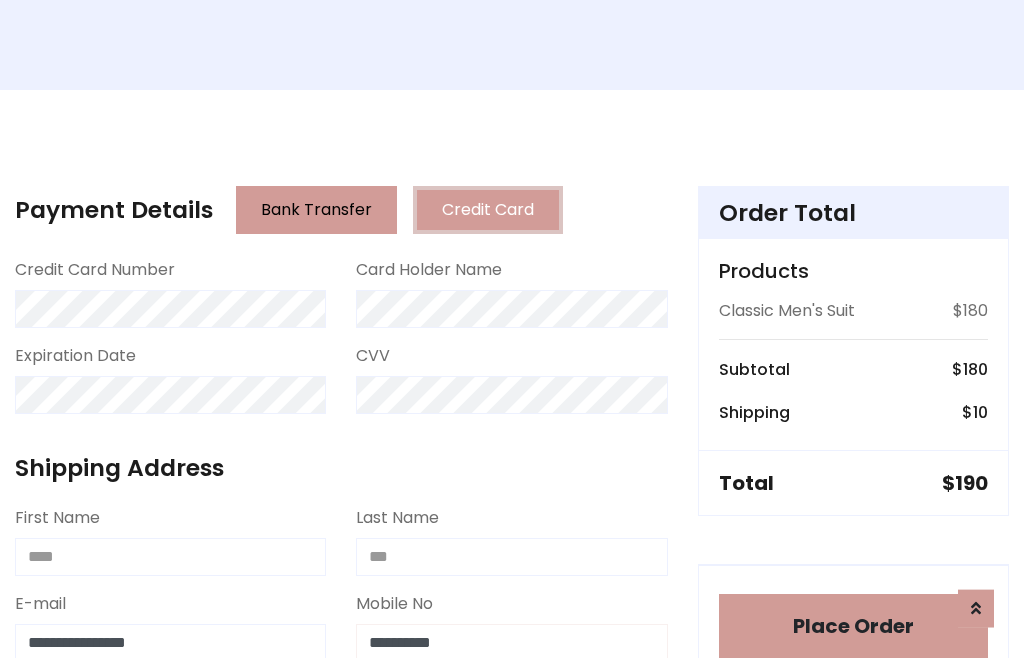 scroll, scrollTop: 573, scrollLeft: 0, axis: vertical 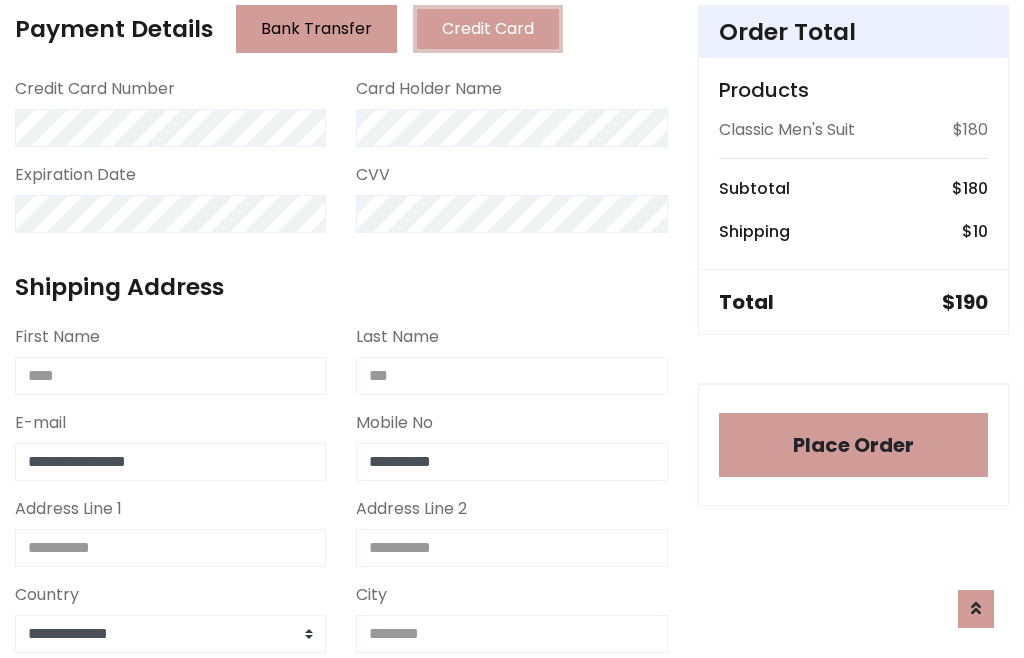 type on "**********" 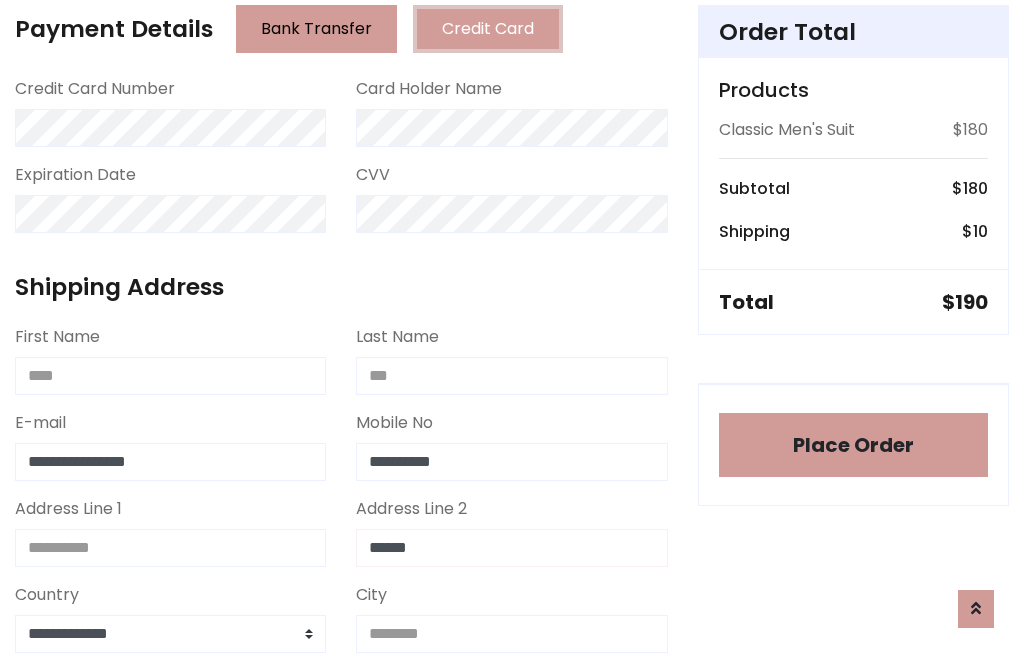 type on "******" 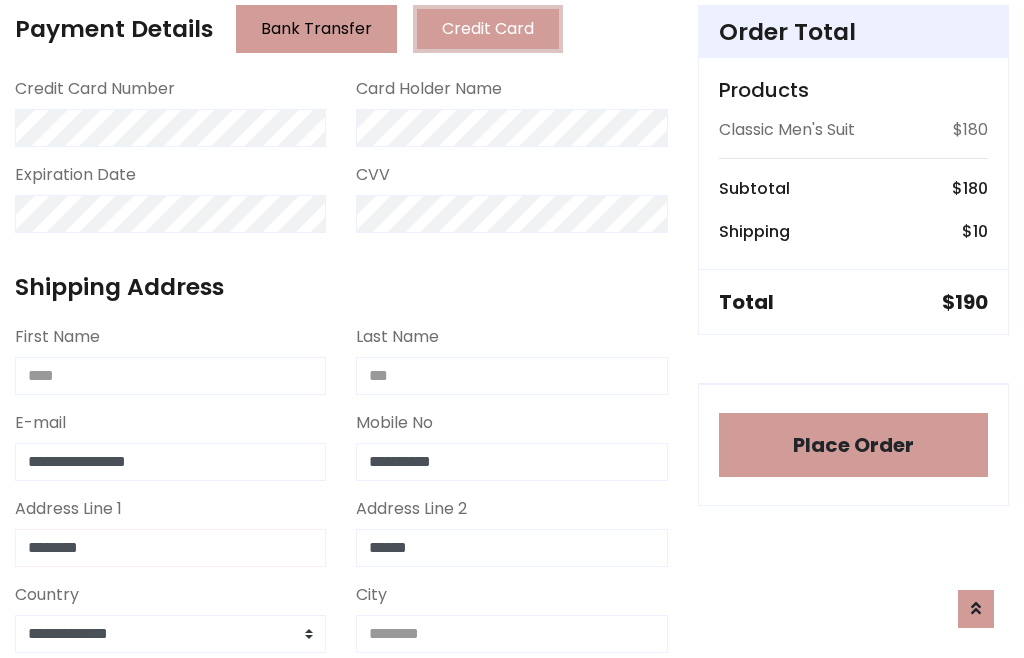 type on "********" 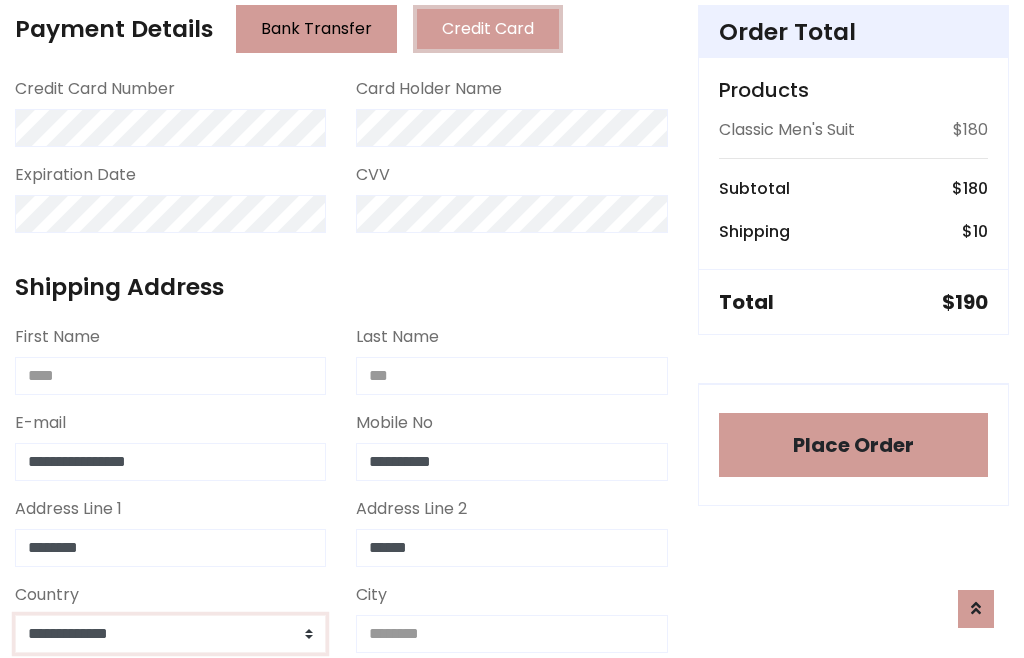 select on "*******" 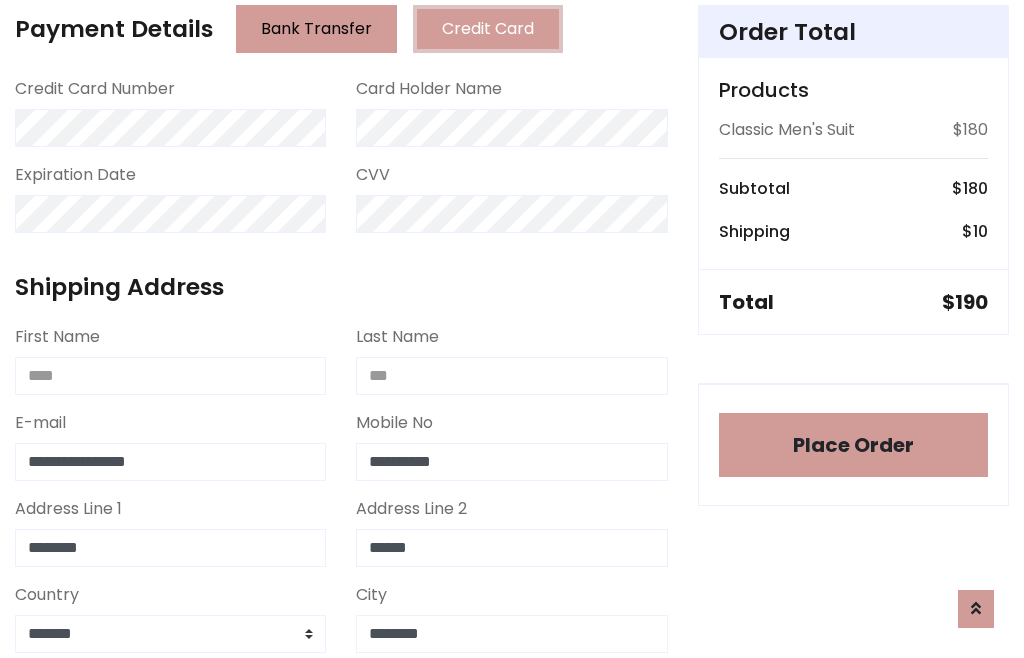 type on "********" 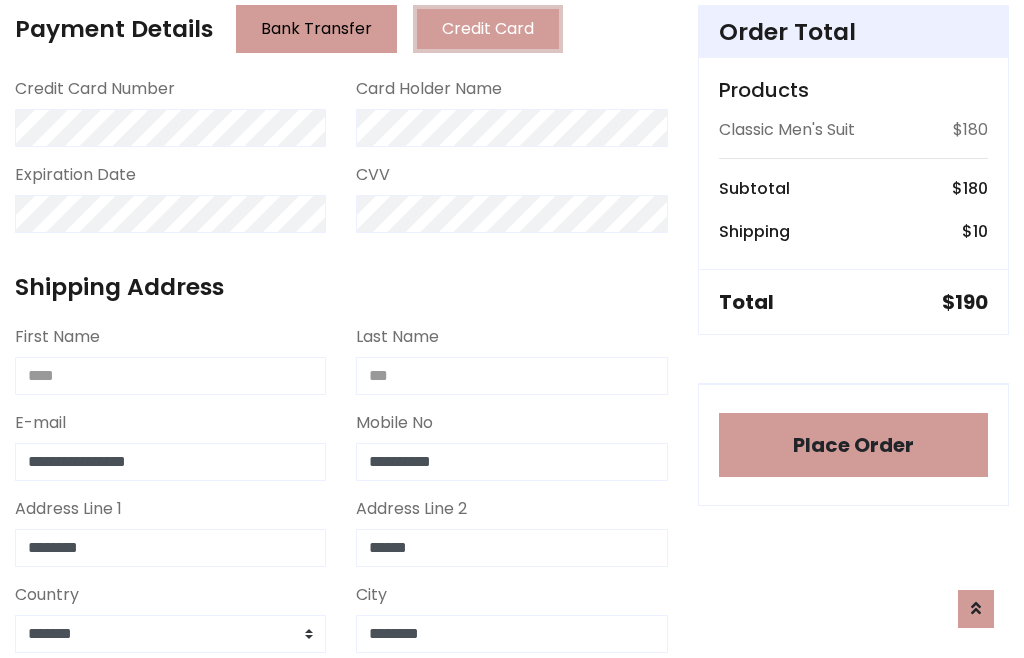 scroll, scrollTop: 654, scrollLeft: 0, axis: vertical 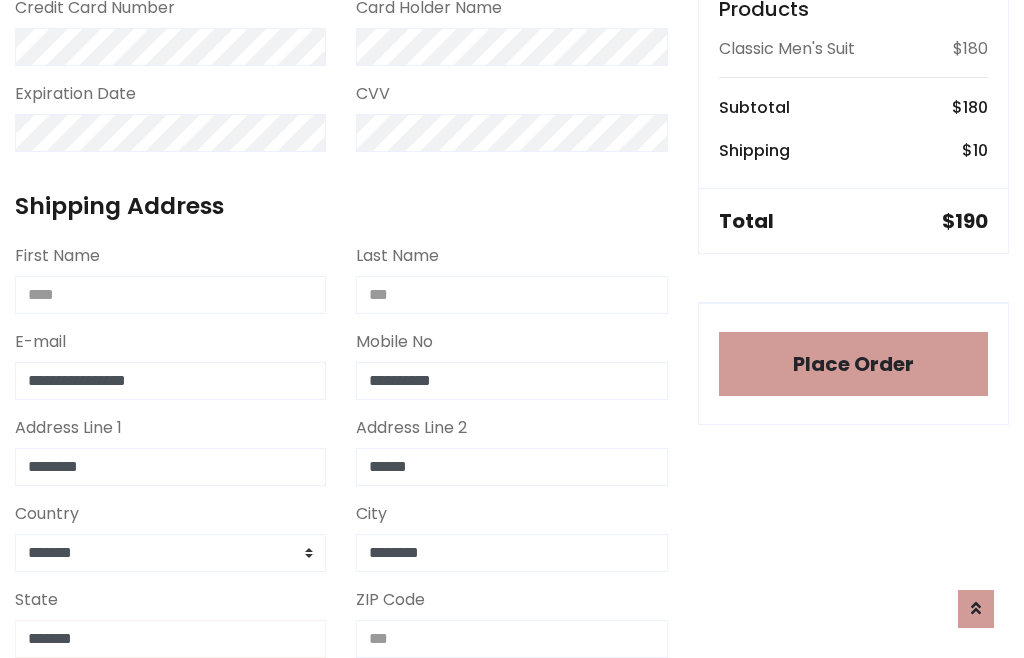 type on "*******" 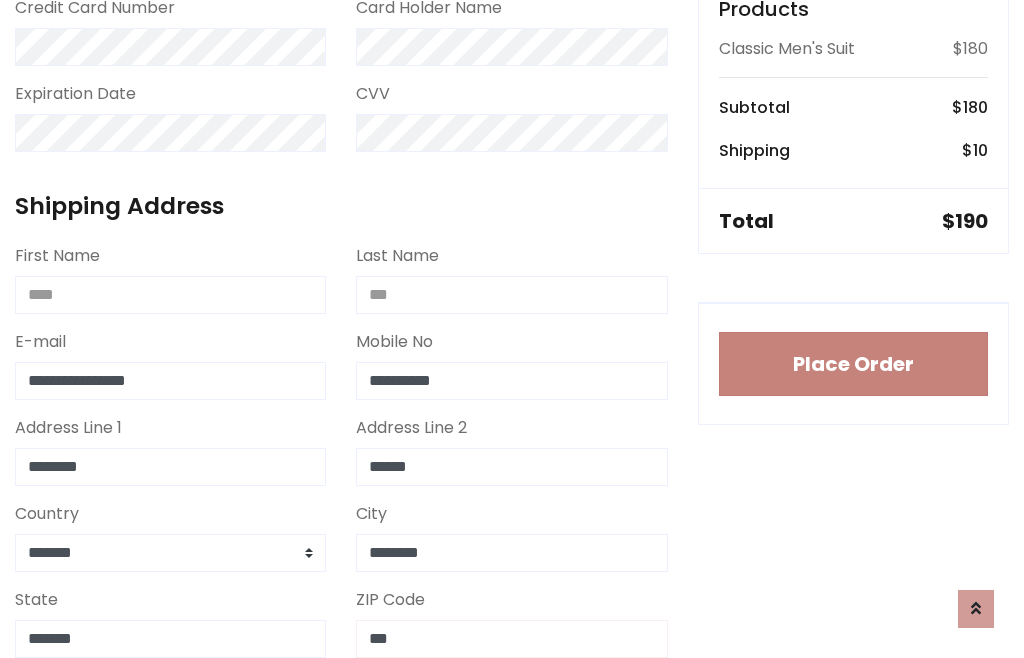 type on "***" 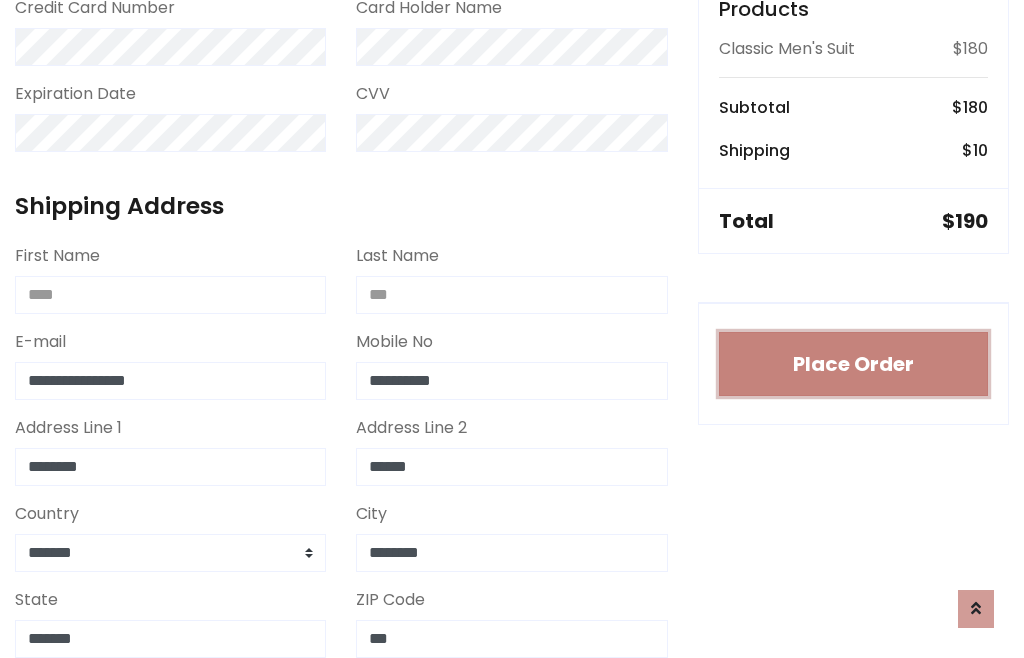 click on "Place Order" at bounding box center (853, 364) 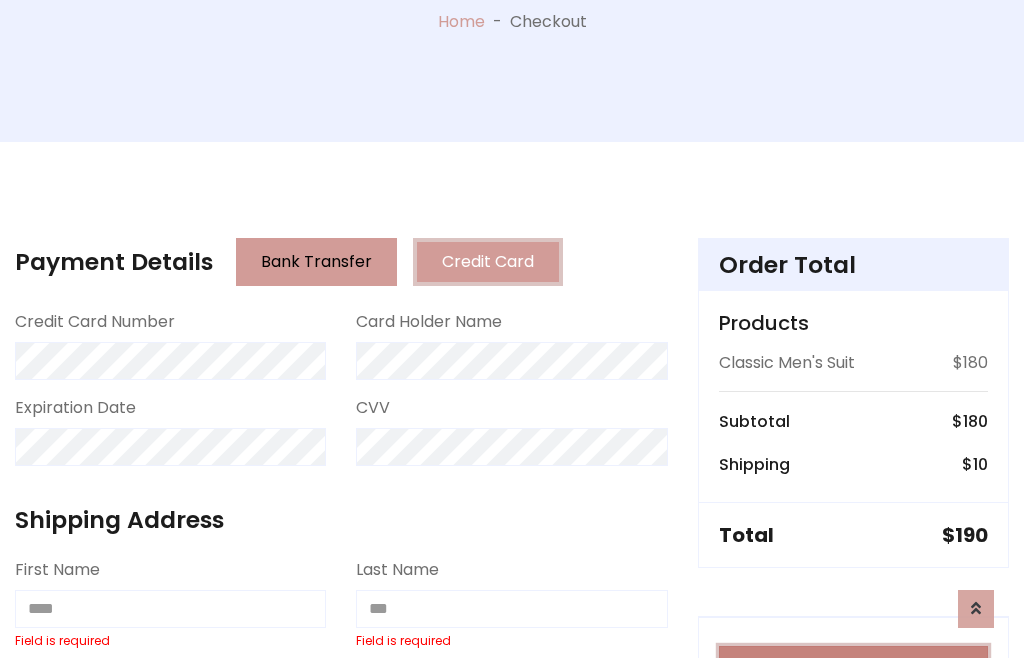 scroll, scrollTop: 0, scrollLeft: 0, axis: both 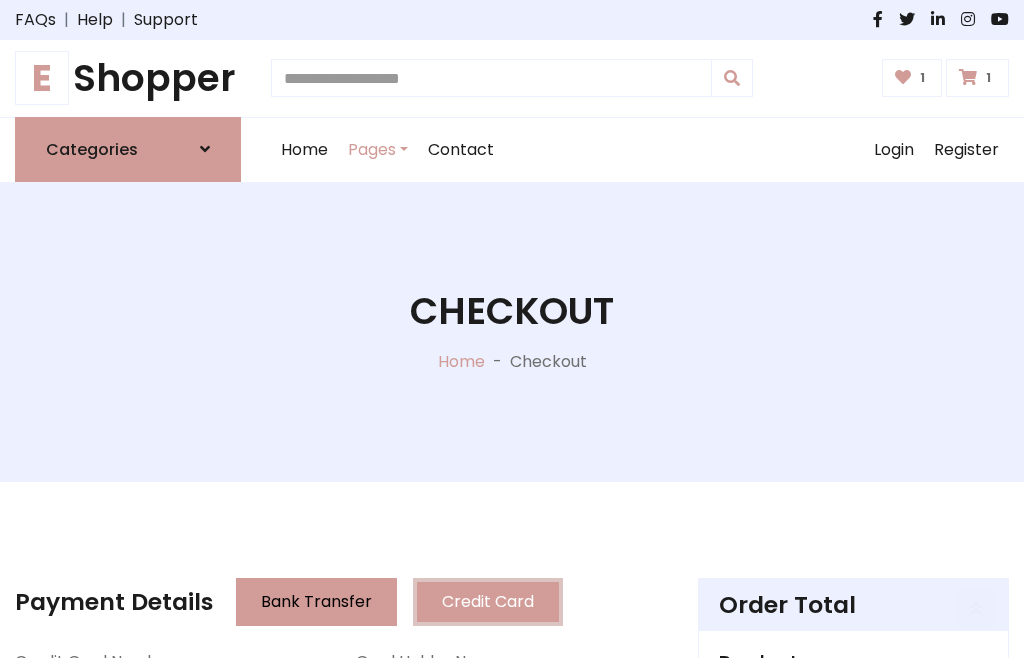 click on "E" at bounding box center (42, 78) 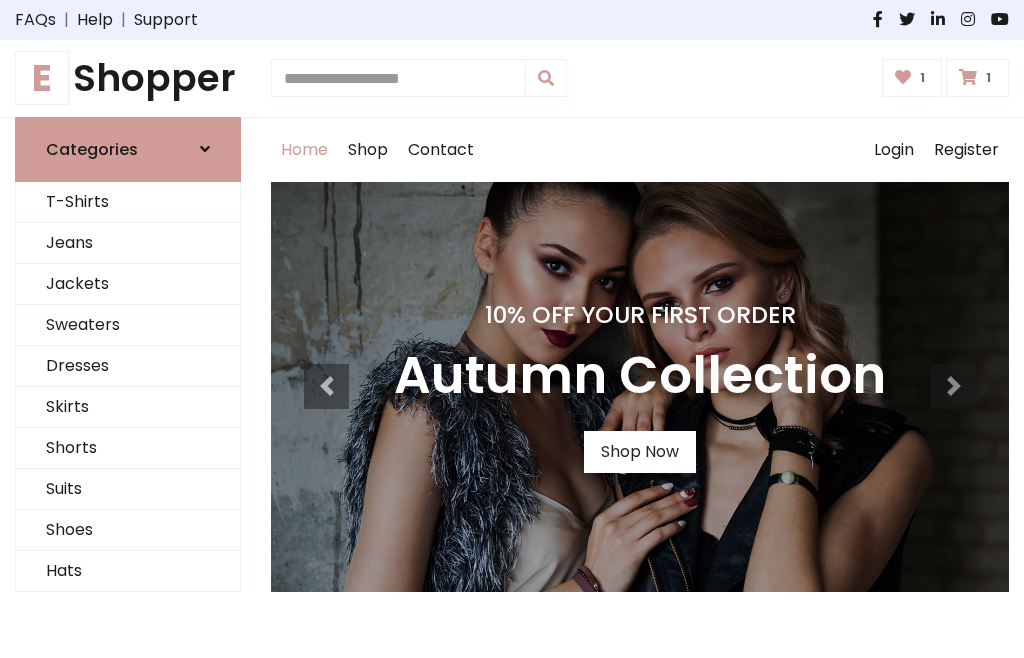 scroll, scrollTop: 0, scrollLeft: 0, axis: both 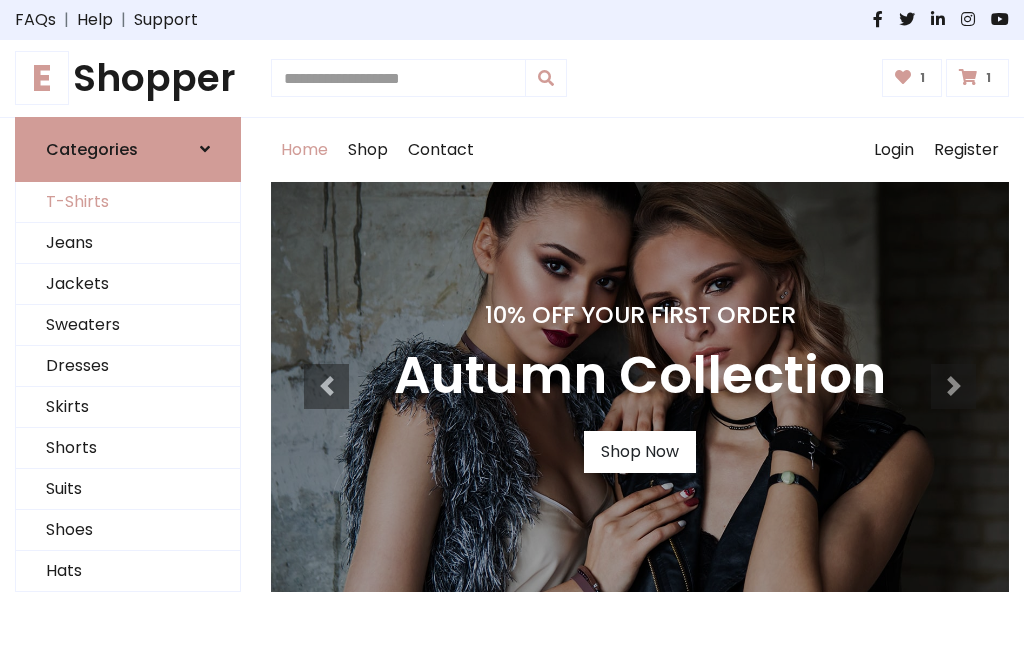 click on "T-Shirts" at bounding box center (128, 202) 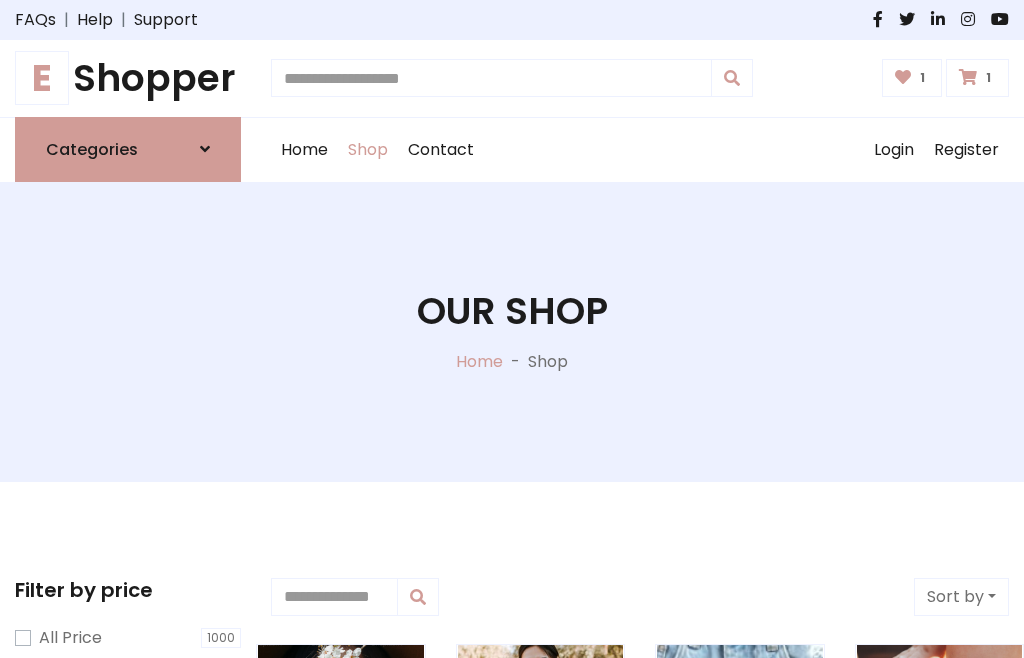 scroll, scrollTop: 0, scrollLeft: 0, axis: both 